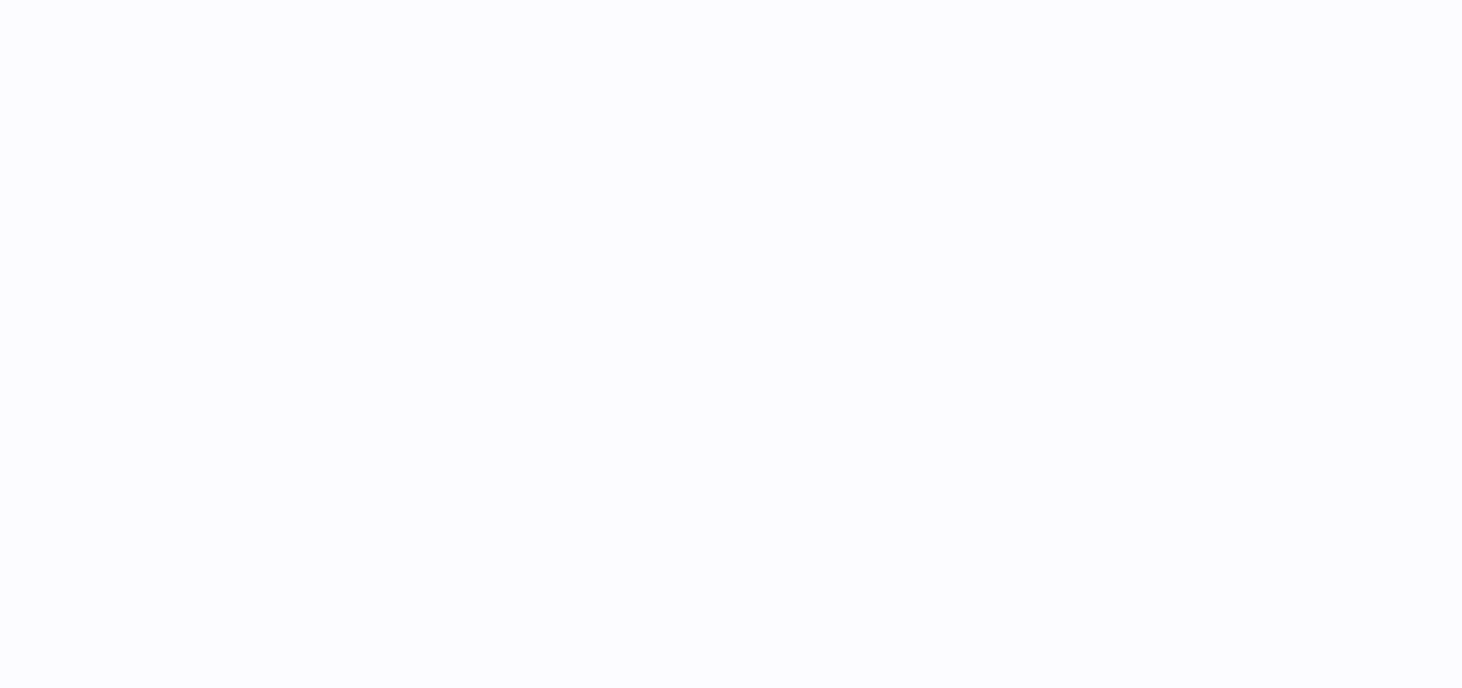 scroll, scrollTop: 0, scrollLeft: 0, axis: both 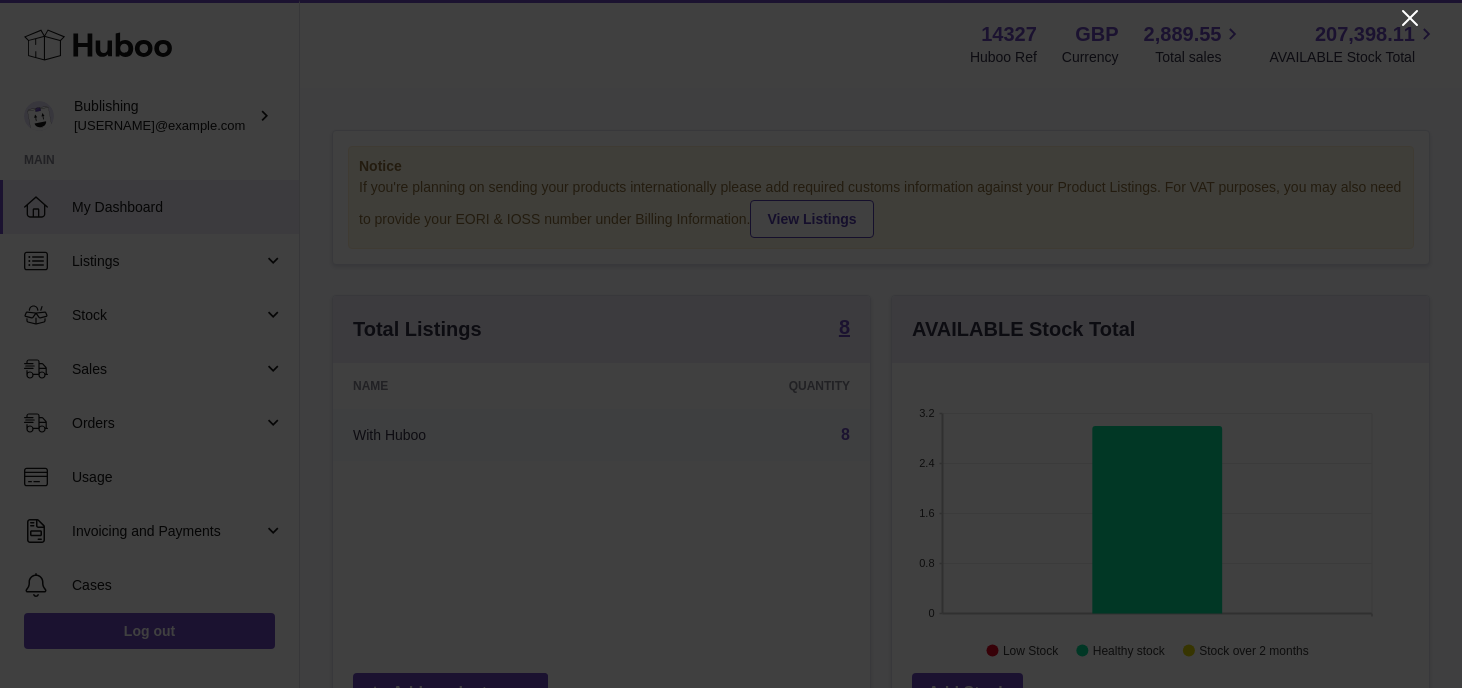 click 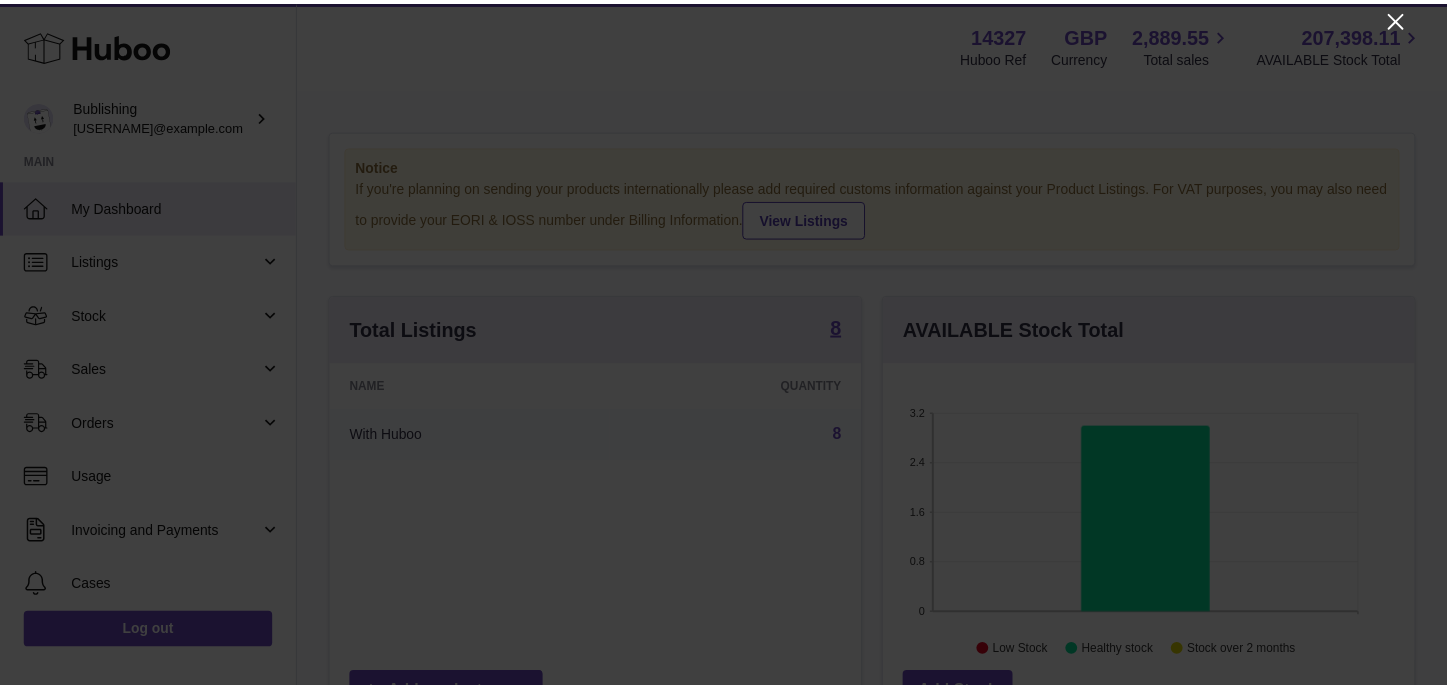 scroll, scrollTop: 312, scrollLeft: 529, axis: both 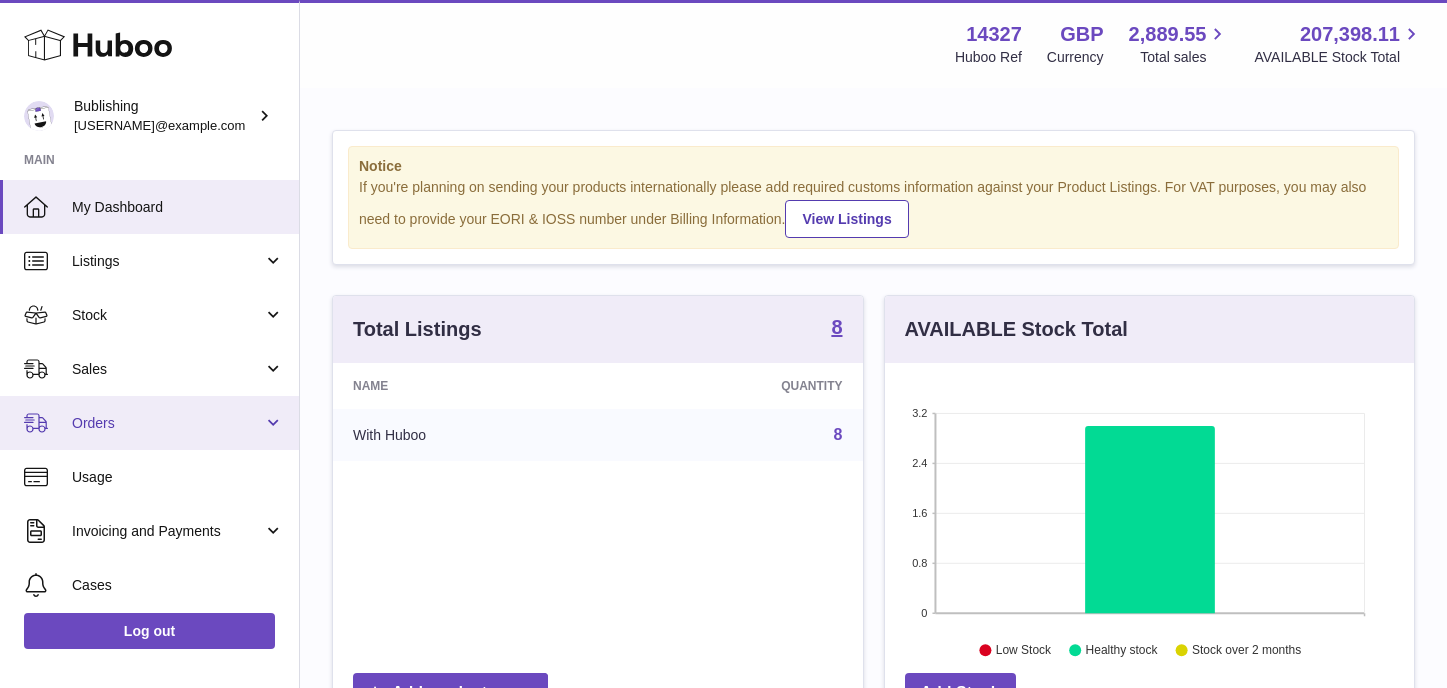 click on "Orders" at bounding box center [167, 423] 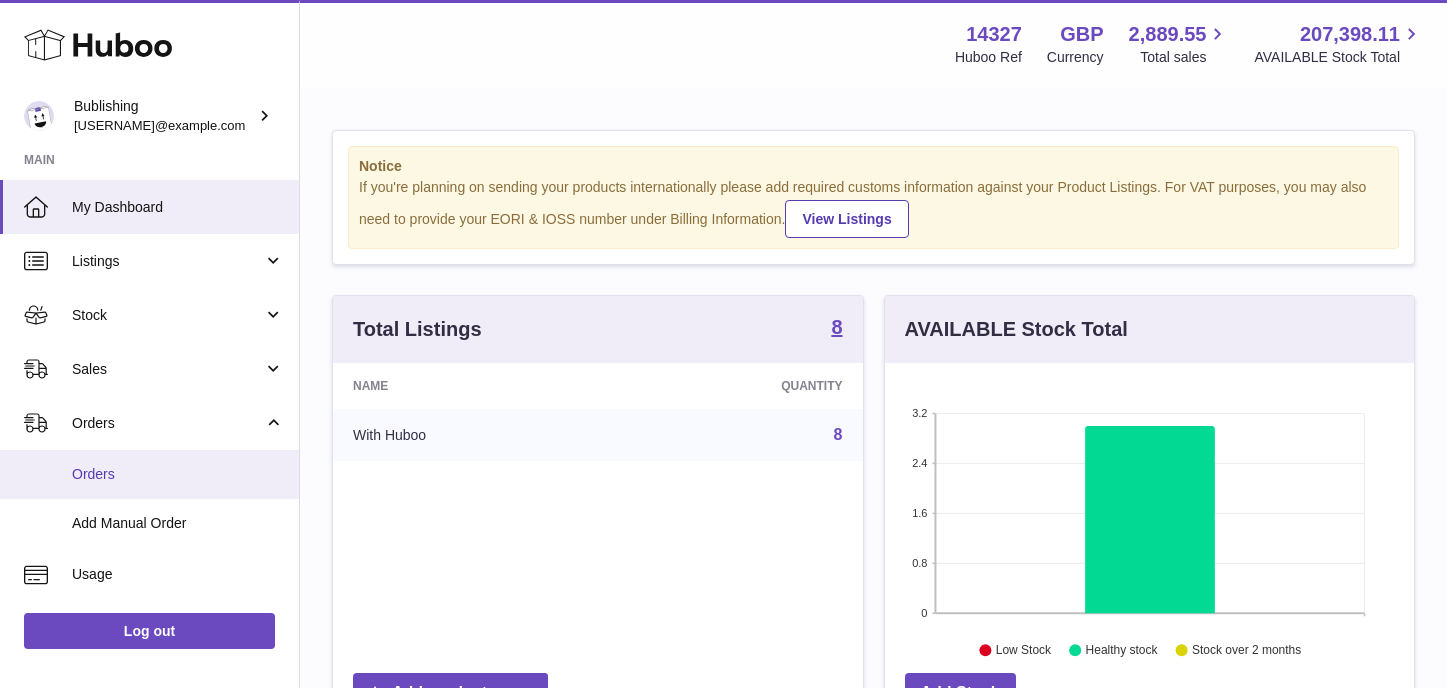 click on "Orders" at bounding box center [178, 474] 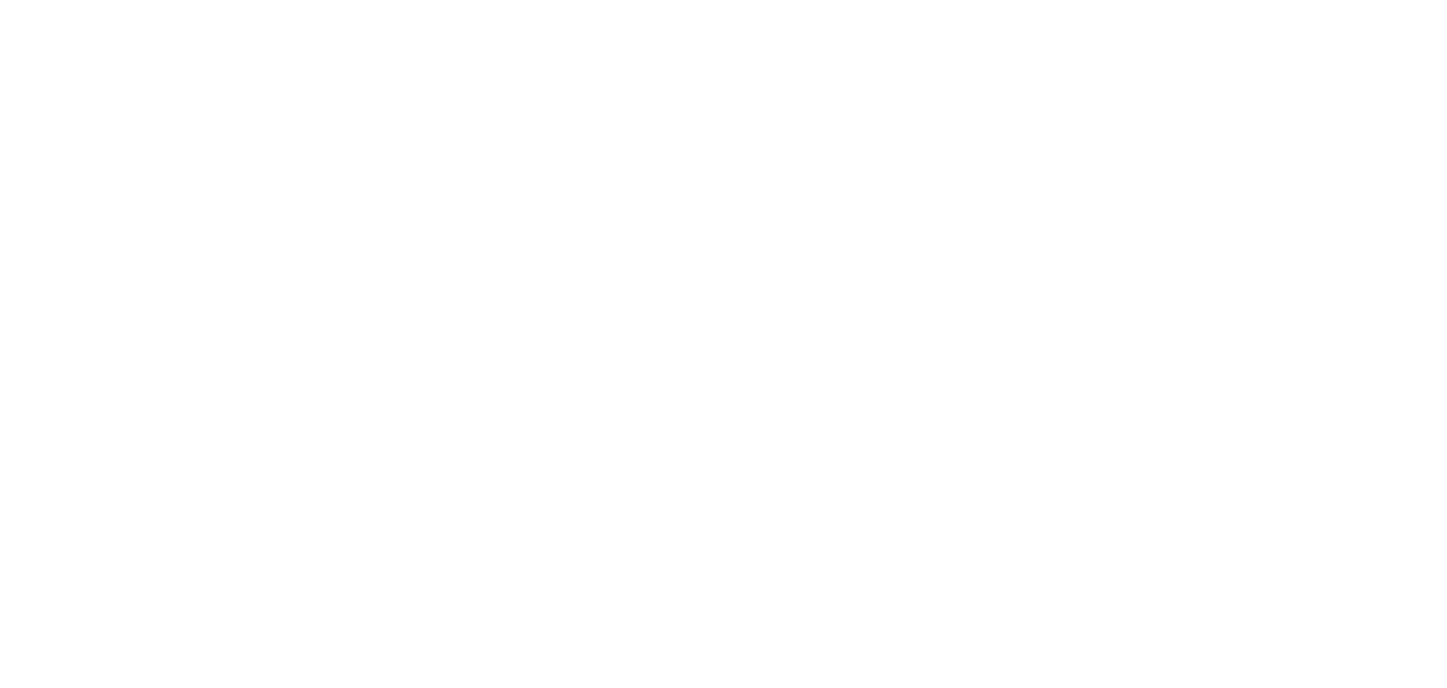 scroll, scrollTop: 0, scrollLeft: 0, axis: both 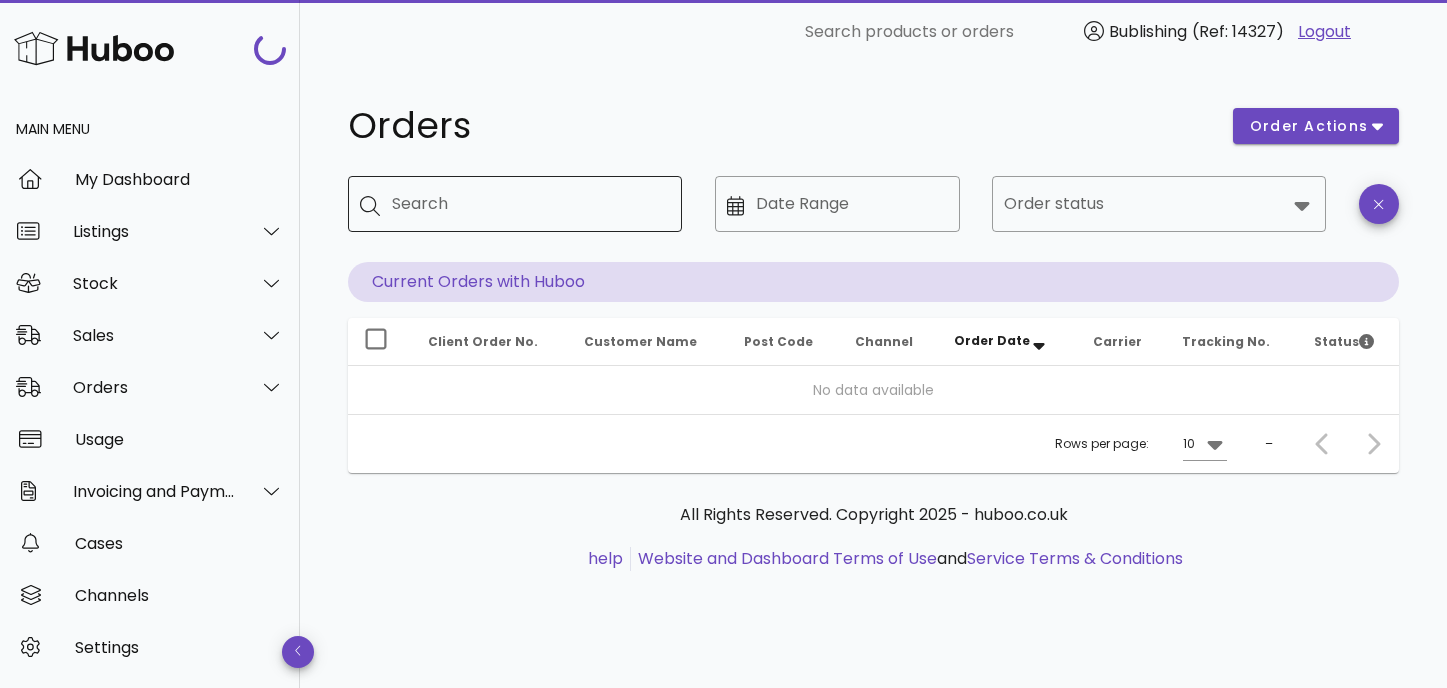 click on "Search" at bounding box center [529, 204] 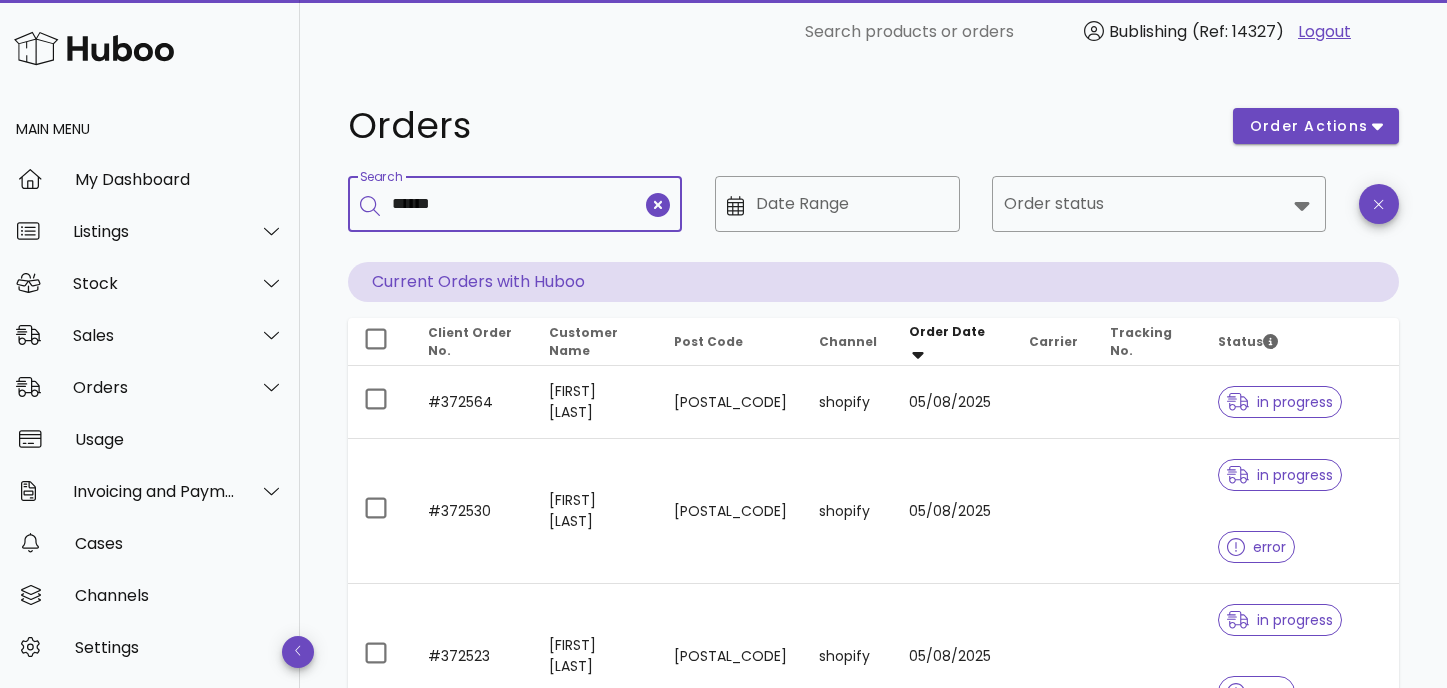 click on "******" at bounding box center [517, 204] 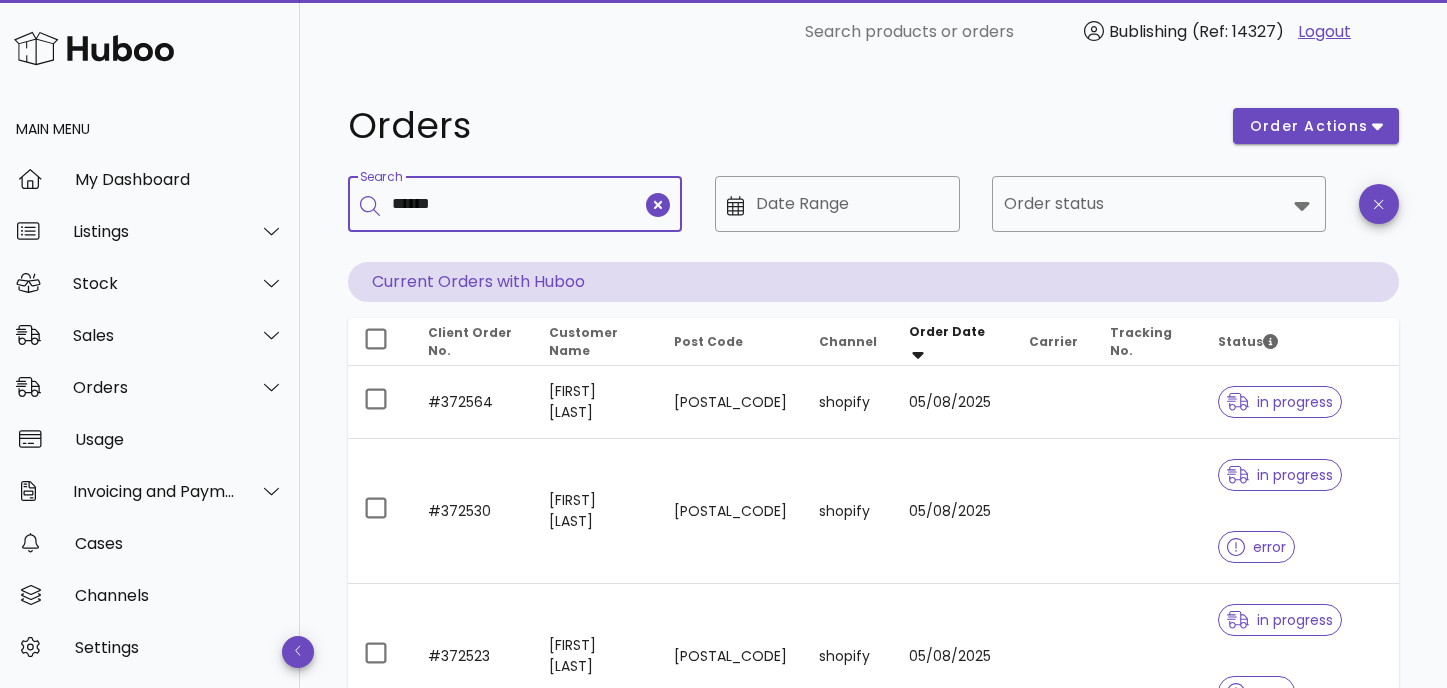 click at bounding box center [376, 204] 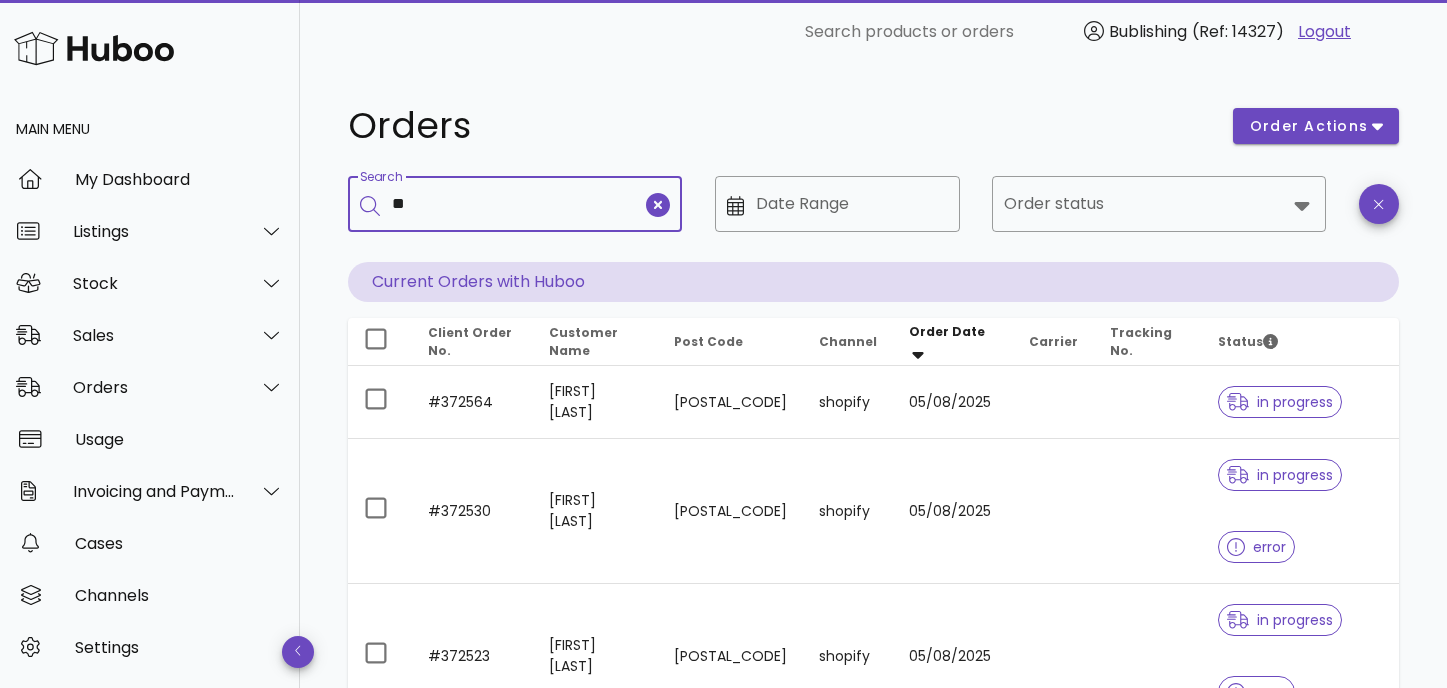 type on "*" 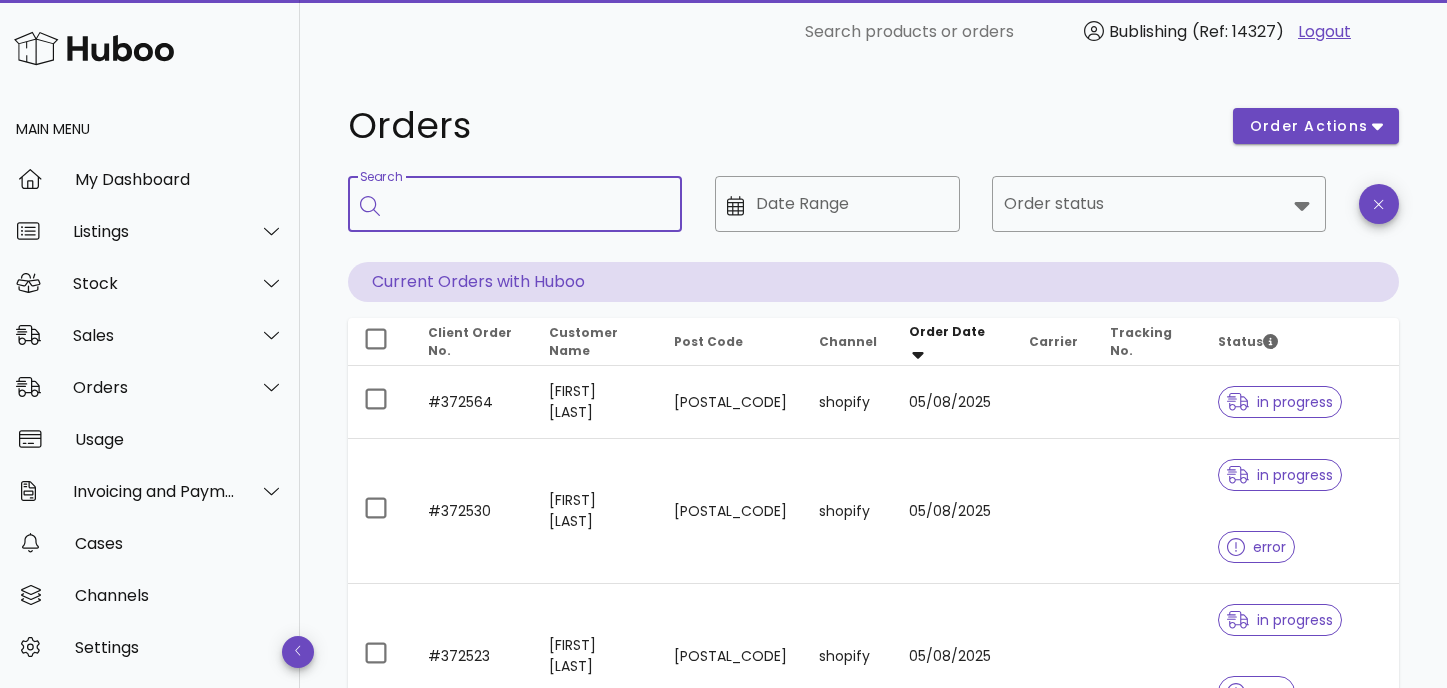 type on "*" 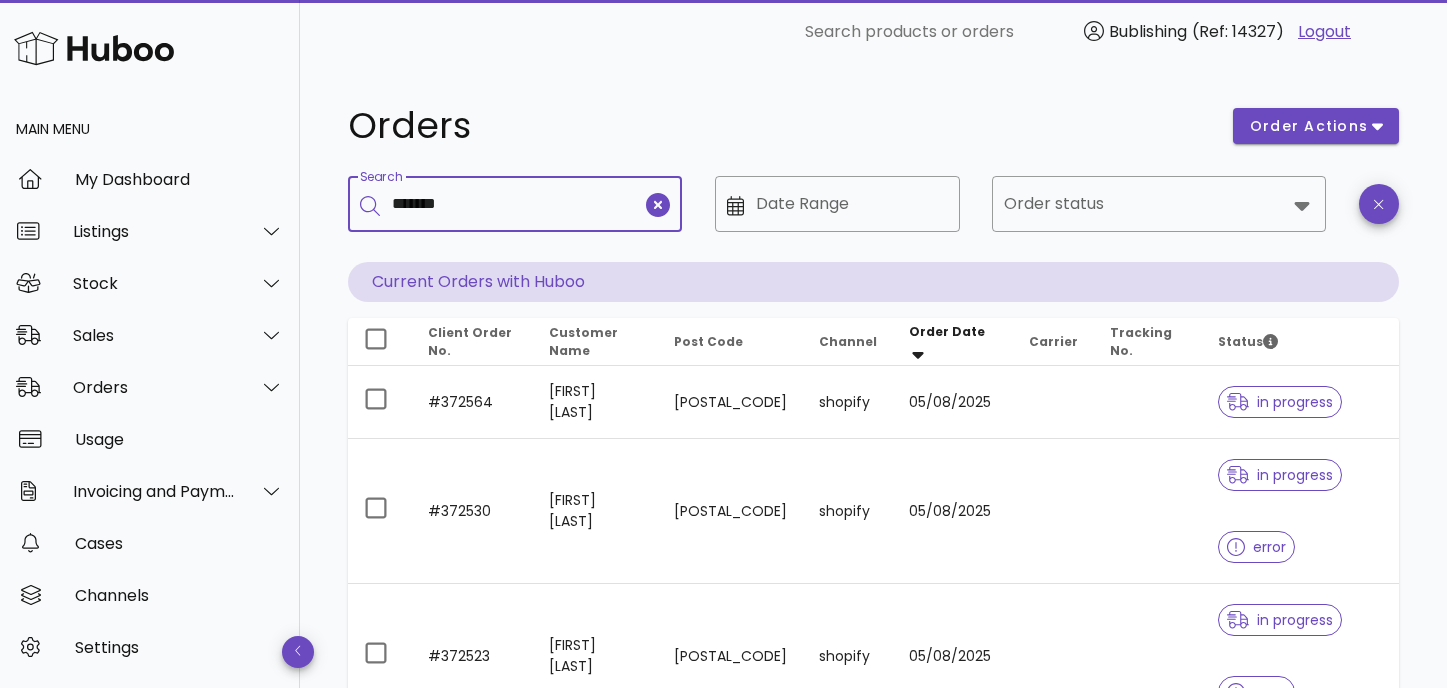 click on "*******" at bounding box center [517, 204] 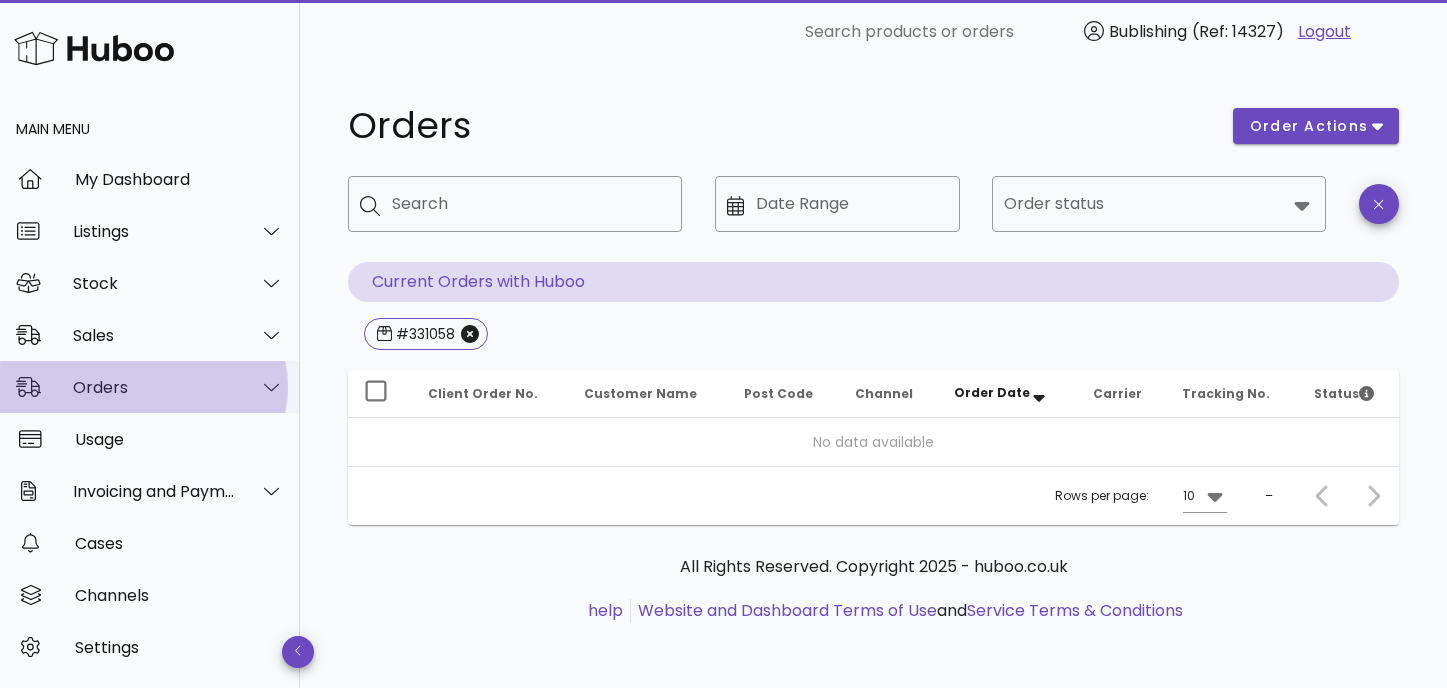 click on "Orders" at bounding box center (154, 387) 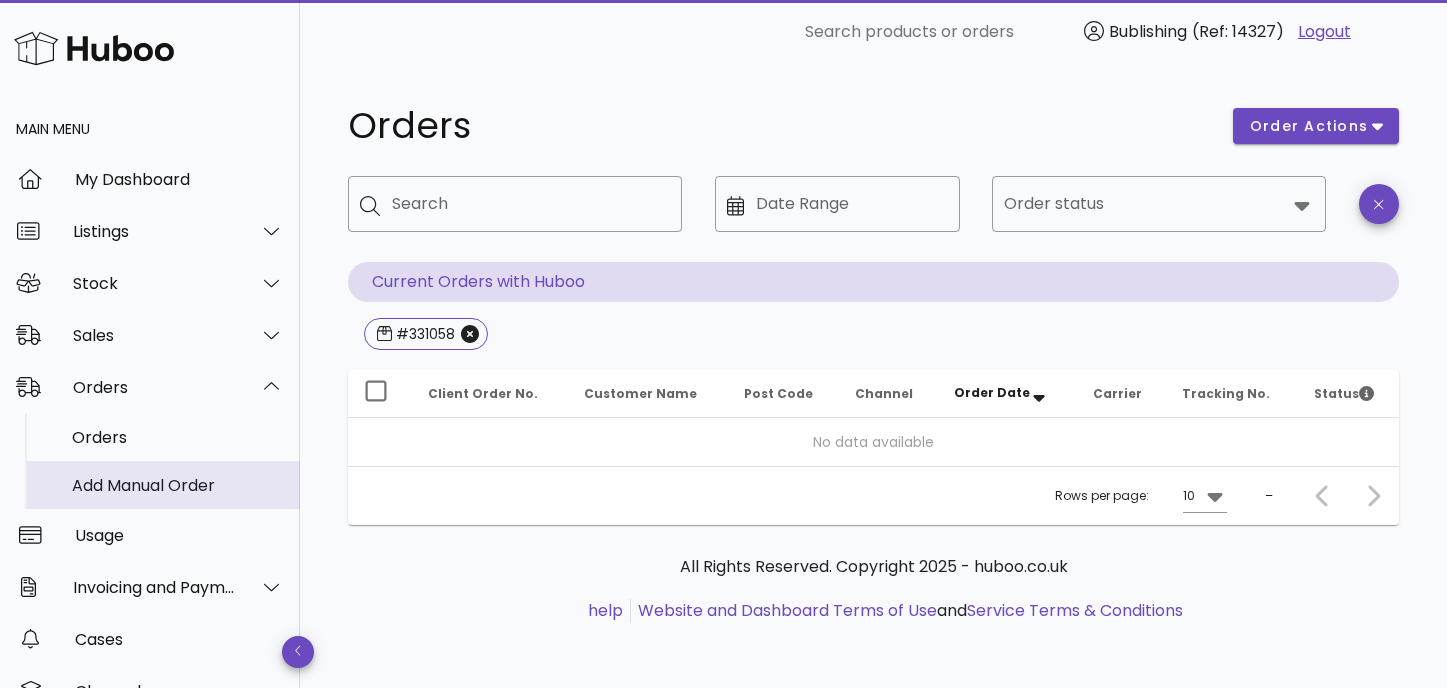 click on "Add Manual Order" at bounding box center (178, 485) 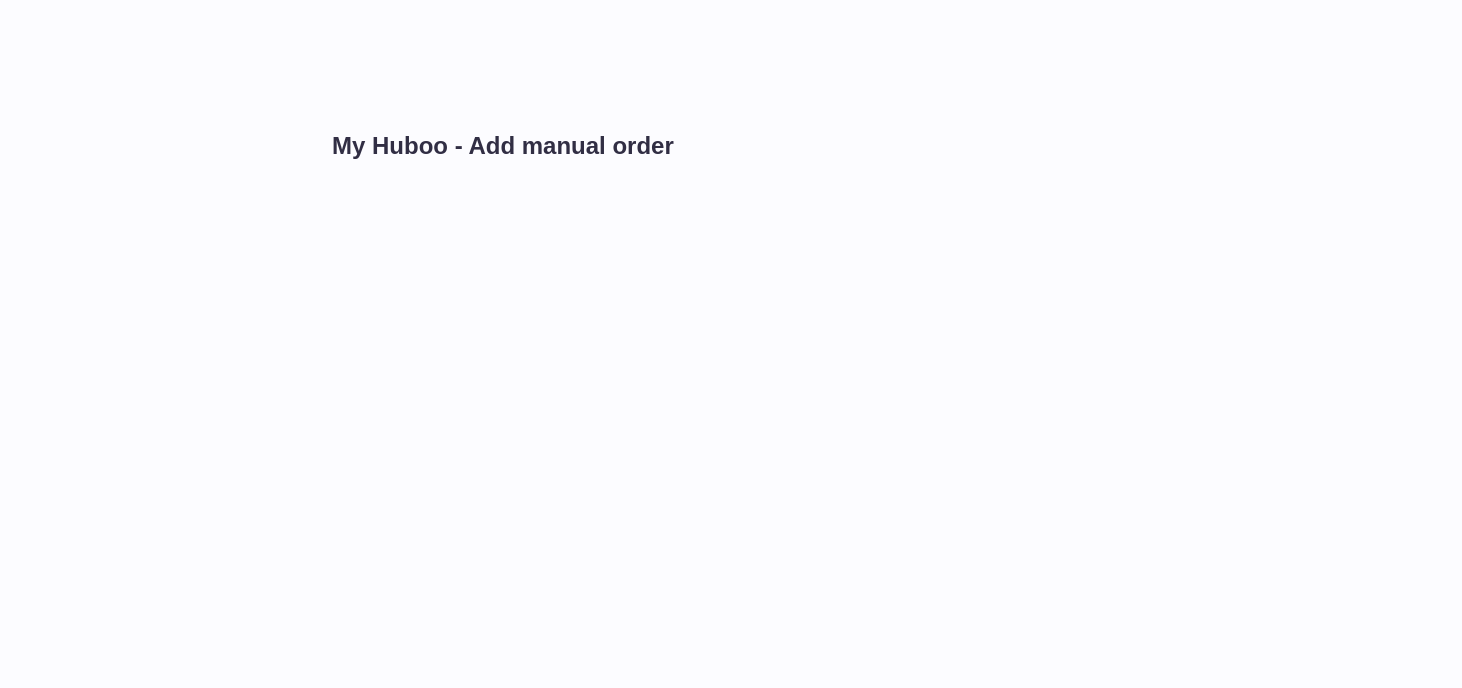 scroll, scrollTop: 0, scrollLeft: 0, axis: both 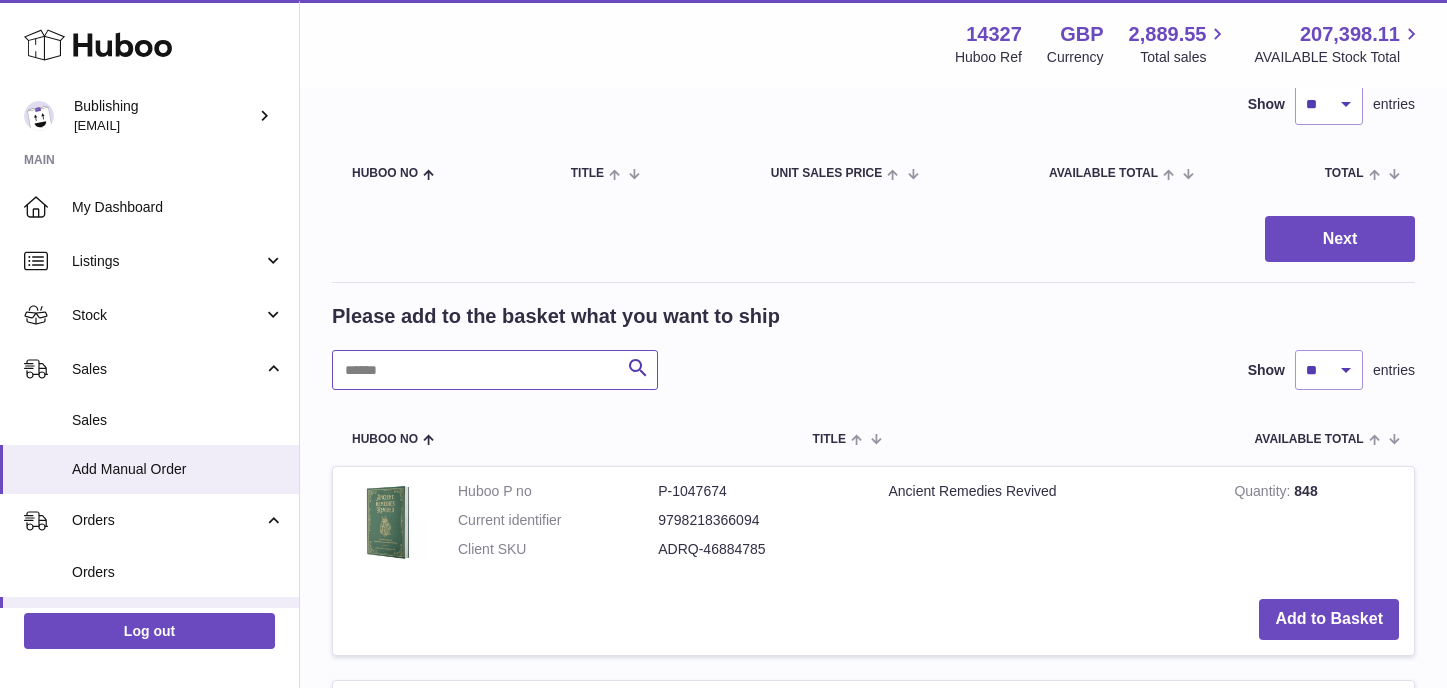 click at bounding box center [495, 370] 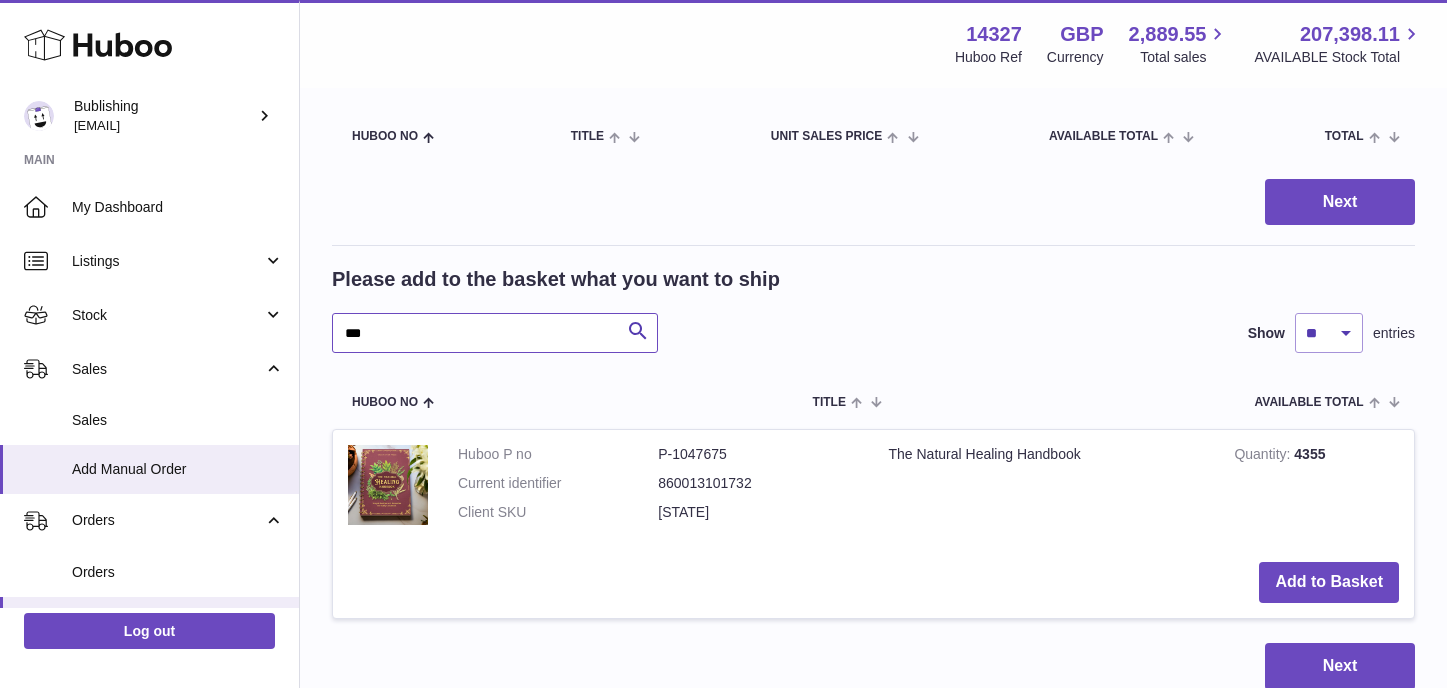 scroll, scrollTop: 196, scrollLeft: 0, axis: vertical 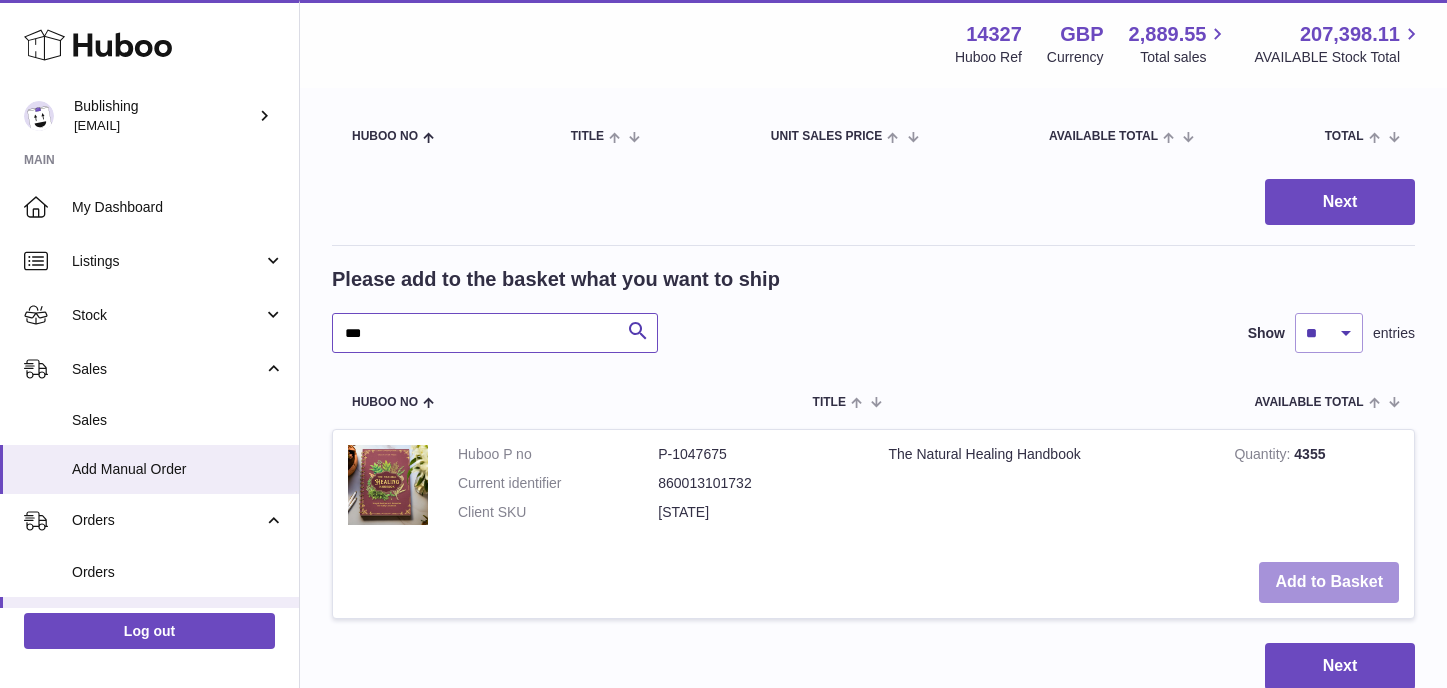 type on "***" 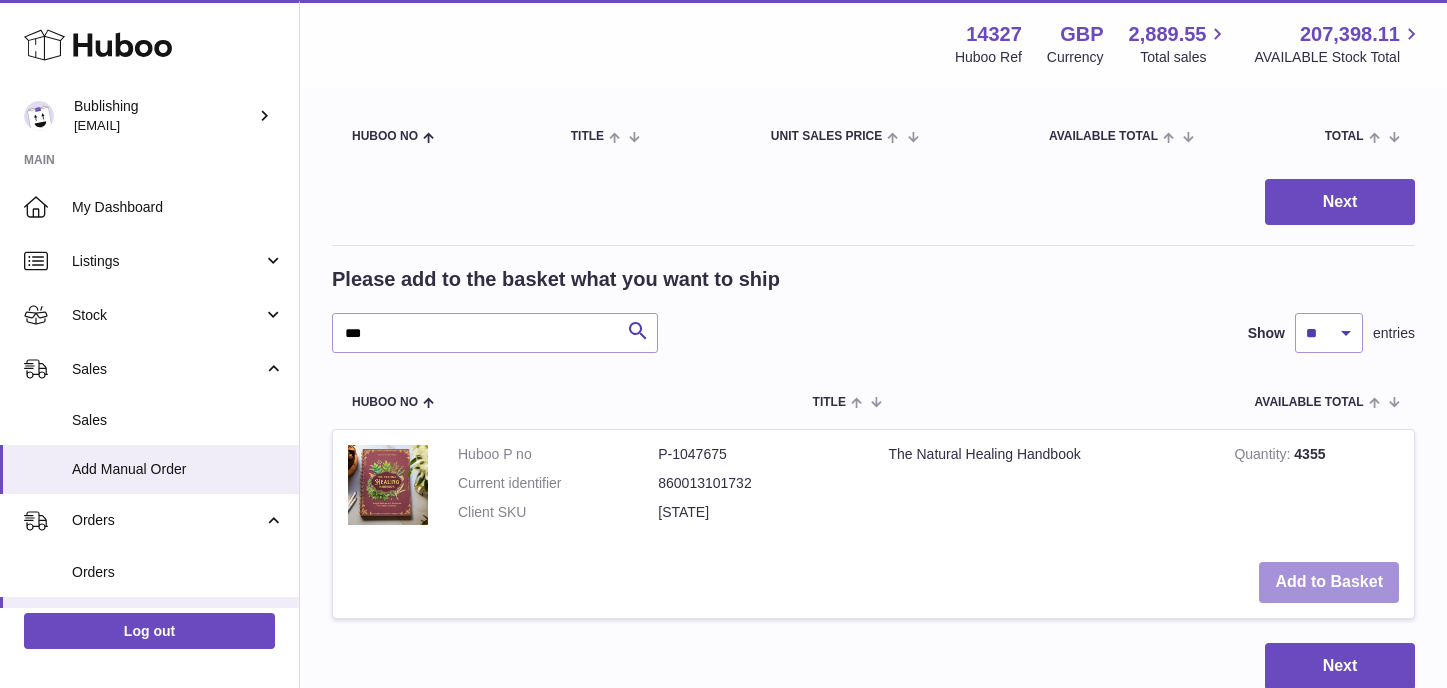 click on "Add to Basket" at bounding box center (1329, 582) 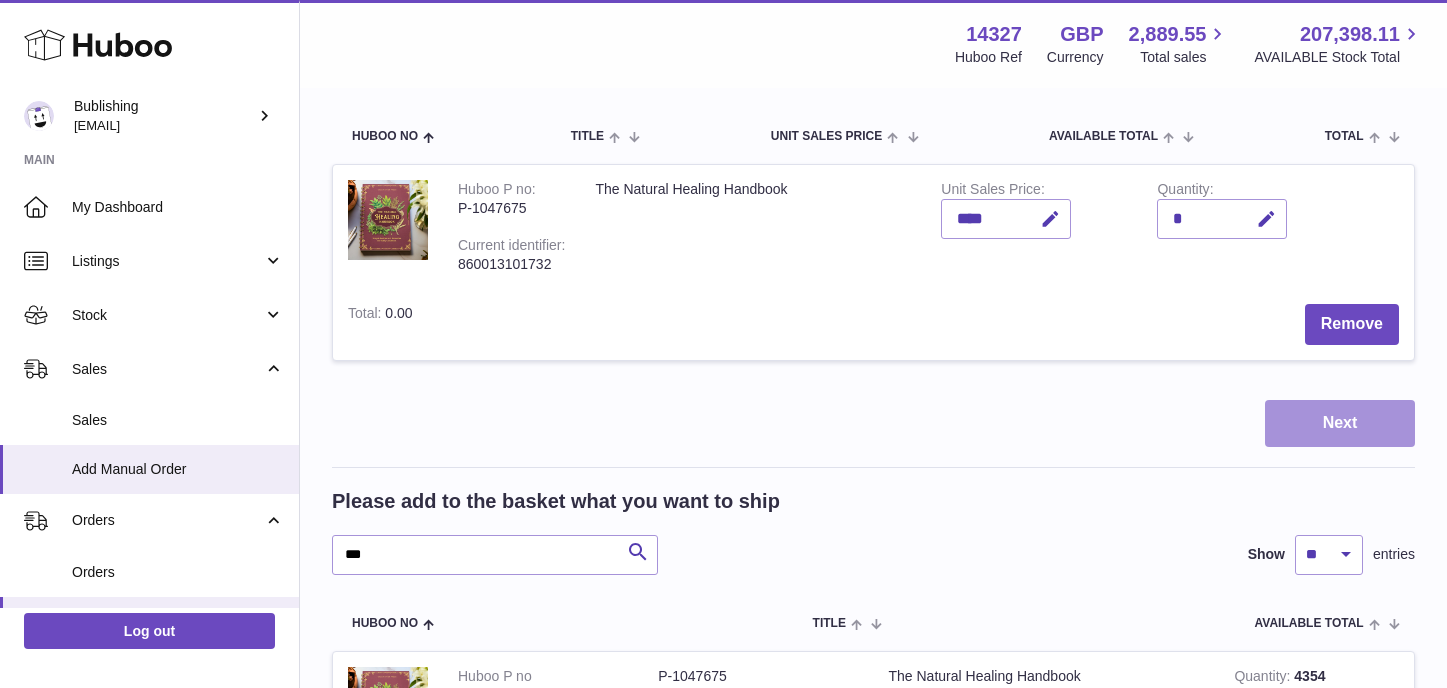 click on "Next" at bounding box center (1340, 423) 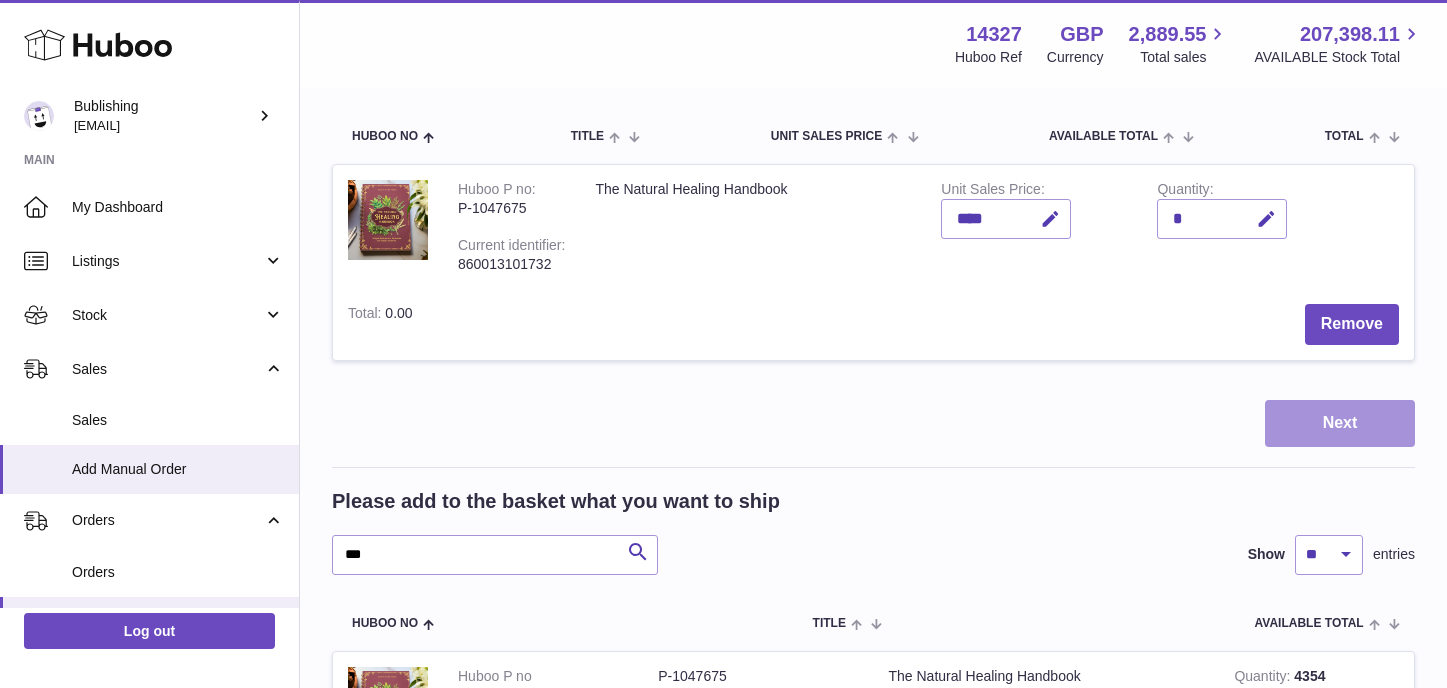 scroll, scrollTop: 0, scrollLeft: 0, axis: both 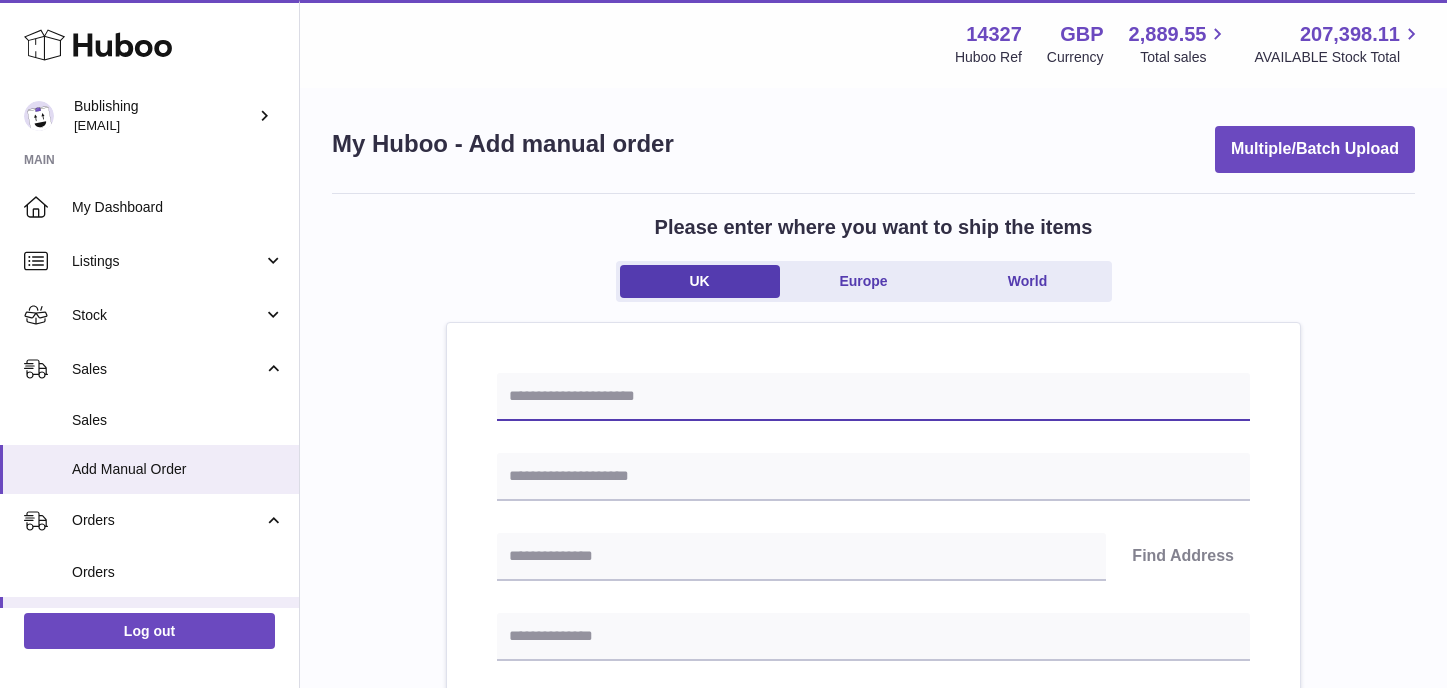 click at bounding box center [873, 397] 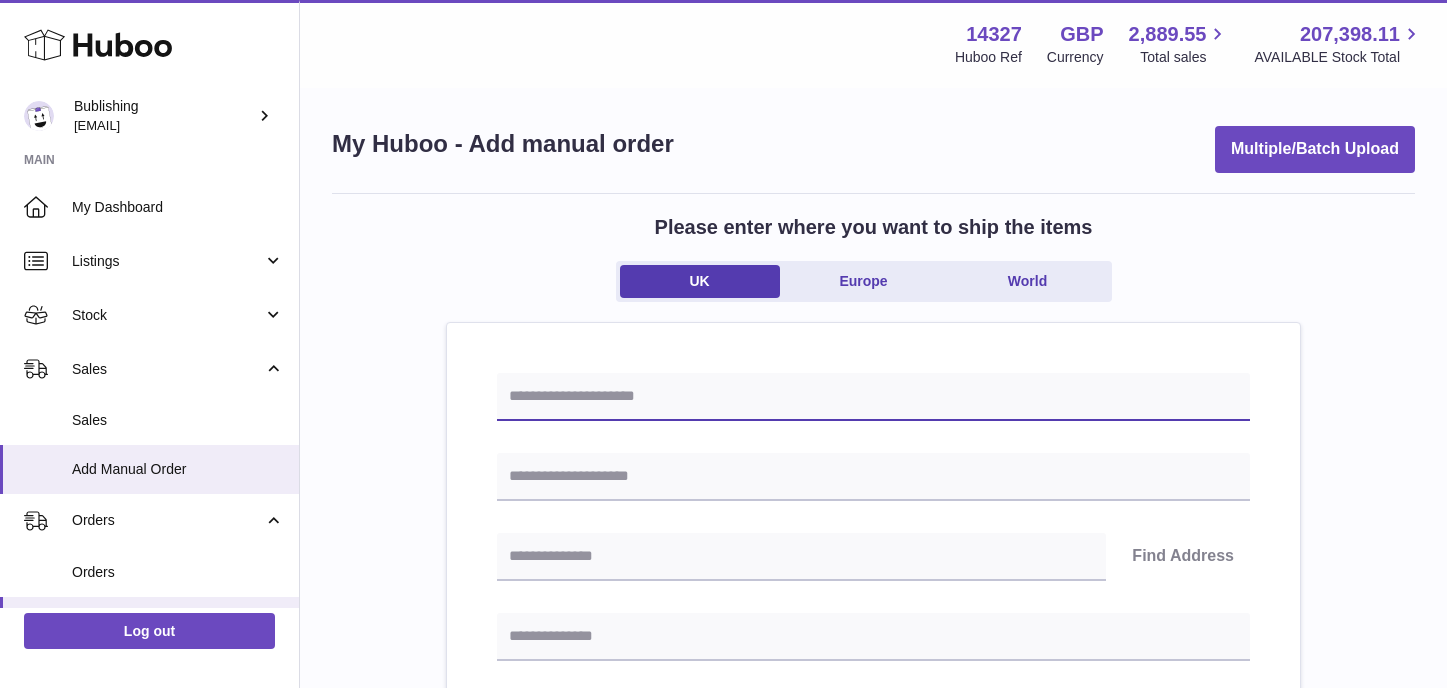 paste on "**********" 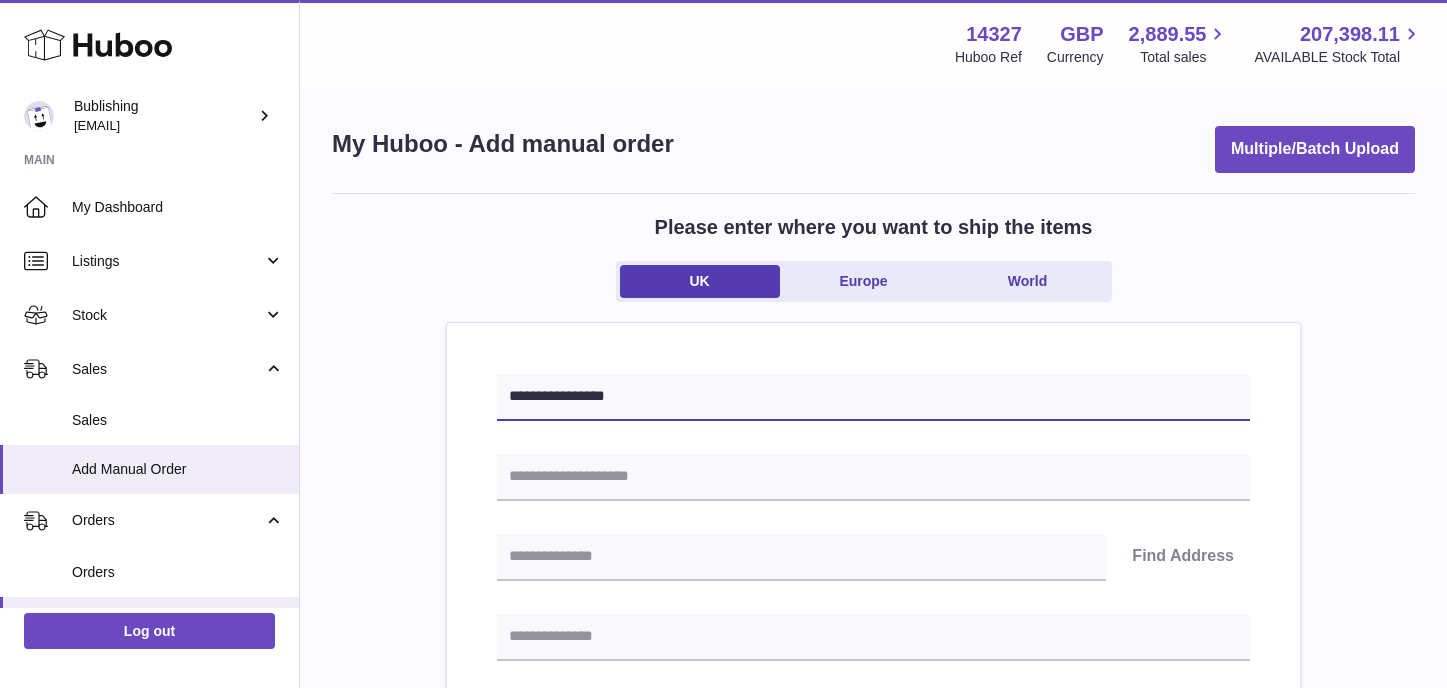 click on "**********" at bounding box center (873, 397) 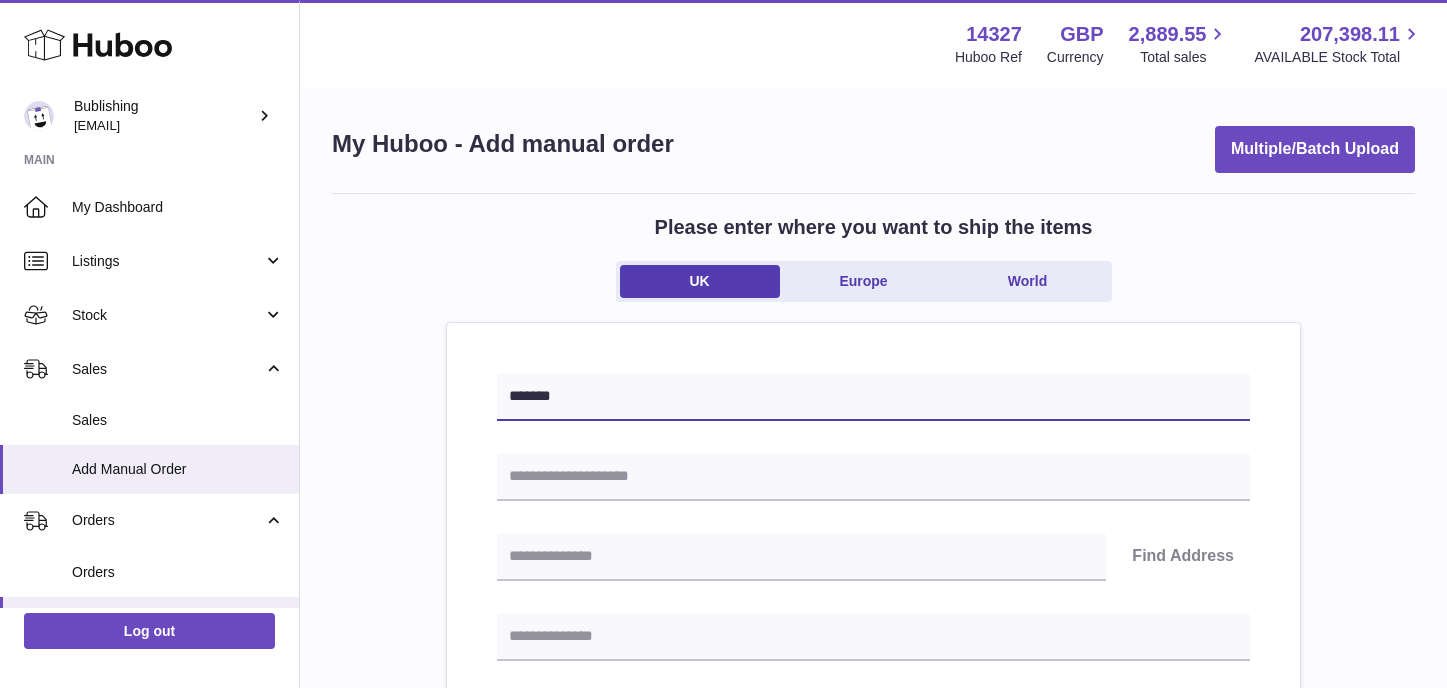 type on "*******" 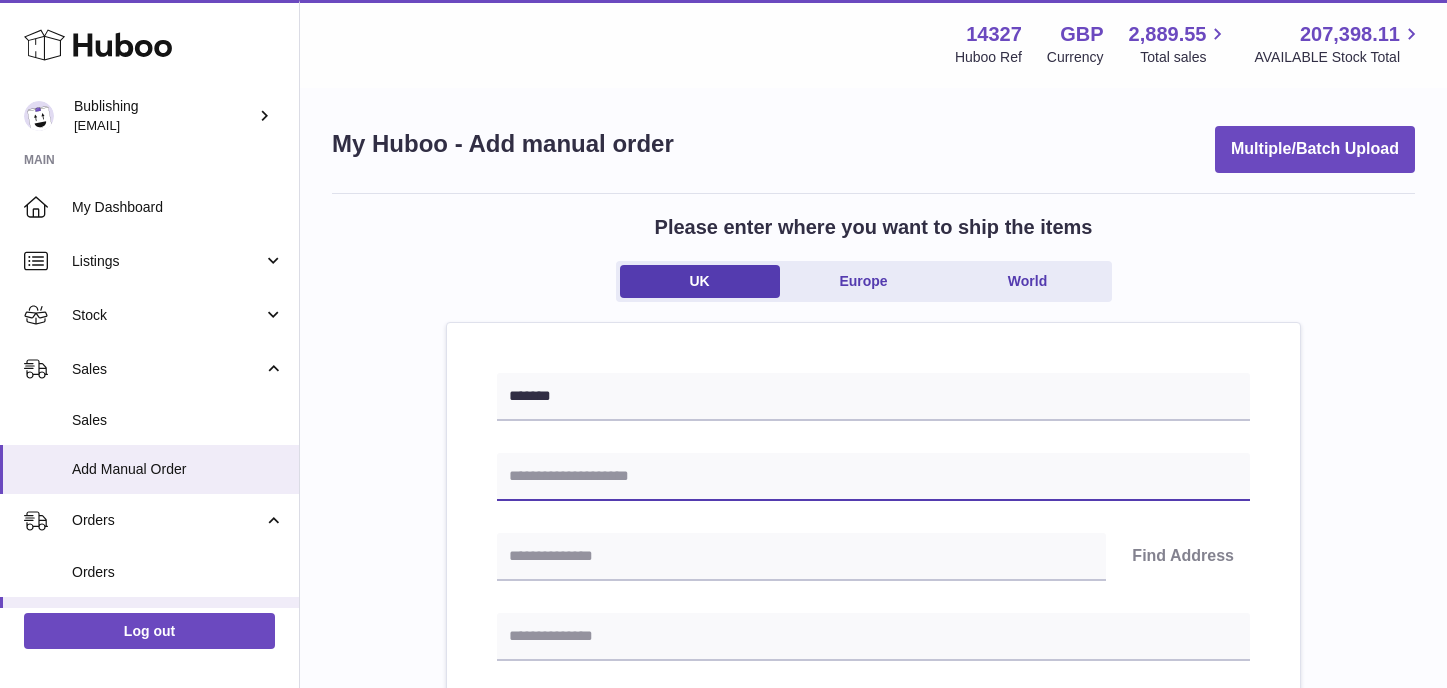 click at bounding box center [873, 477] 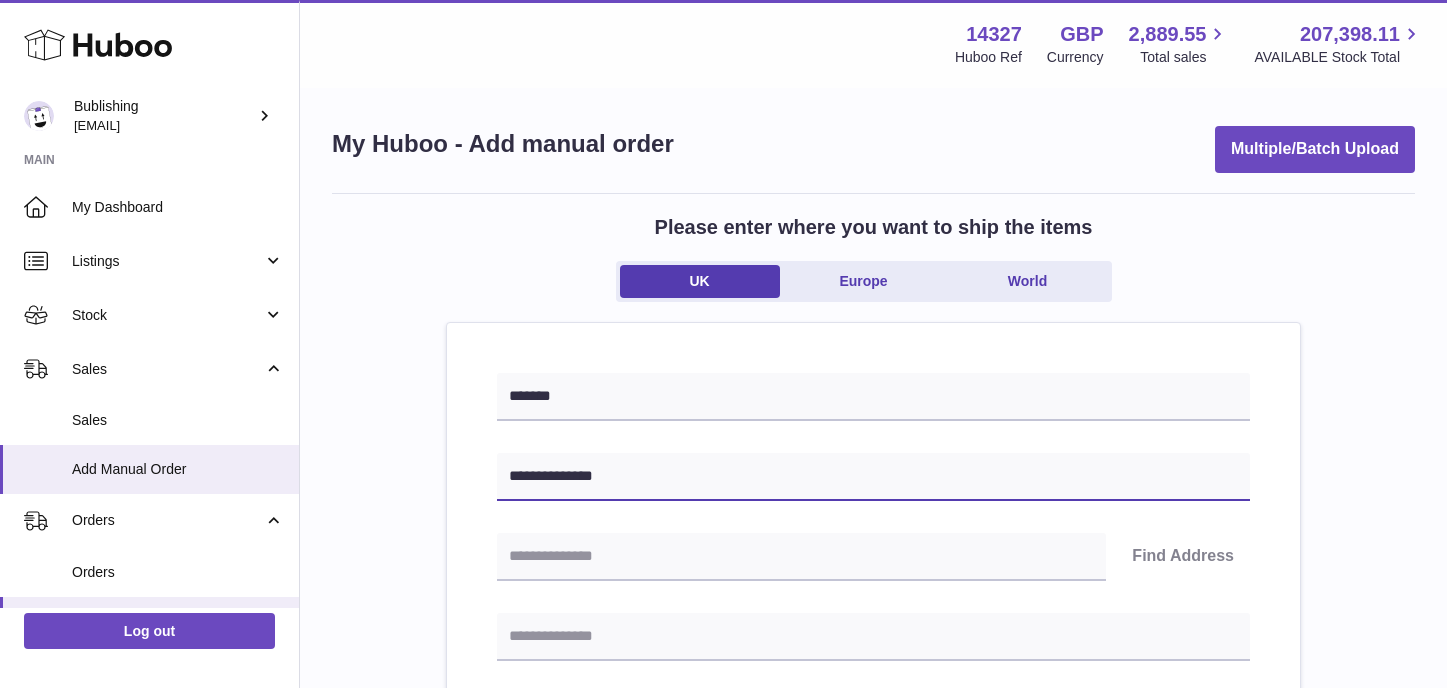 type on "**********" 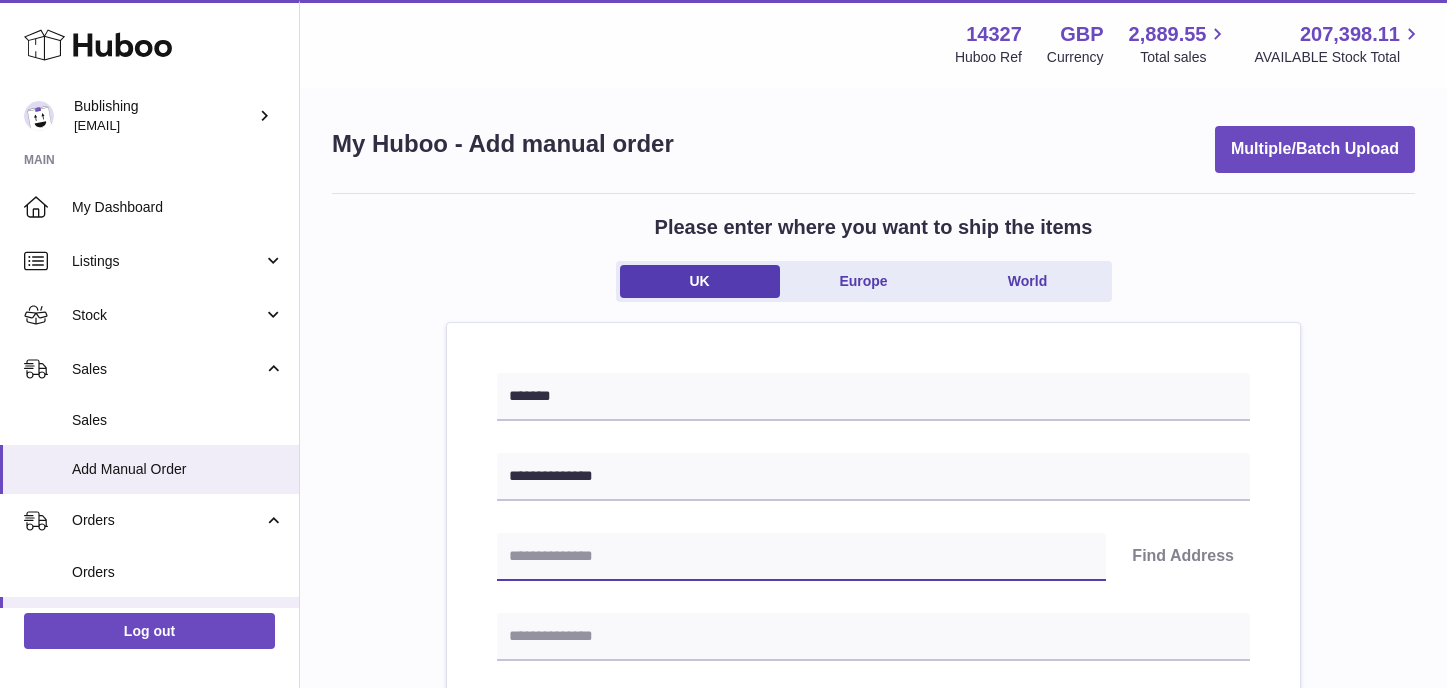 click at bounding box center (801, 557) 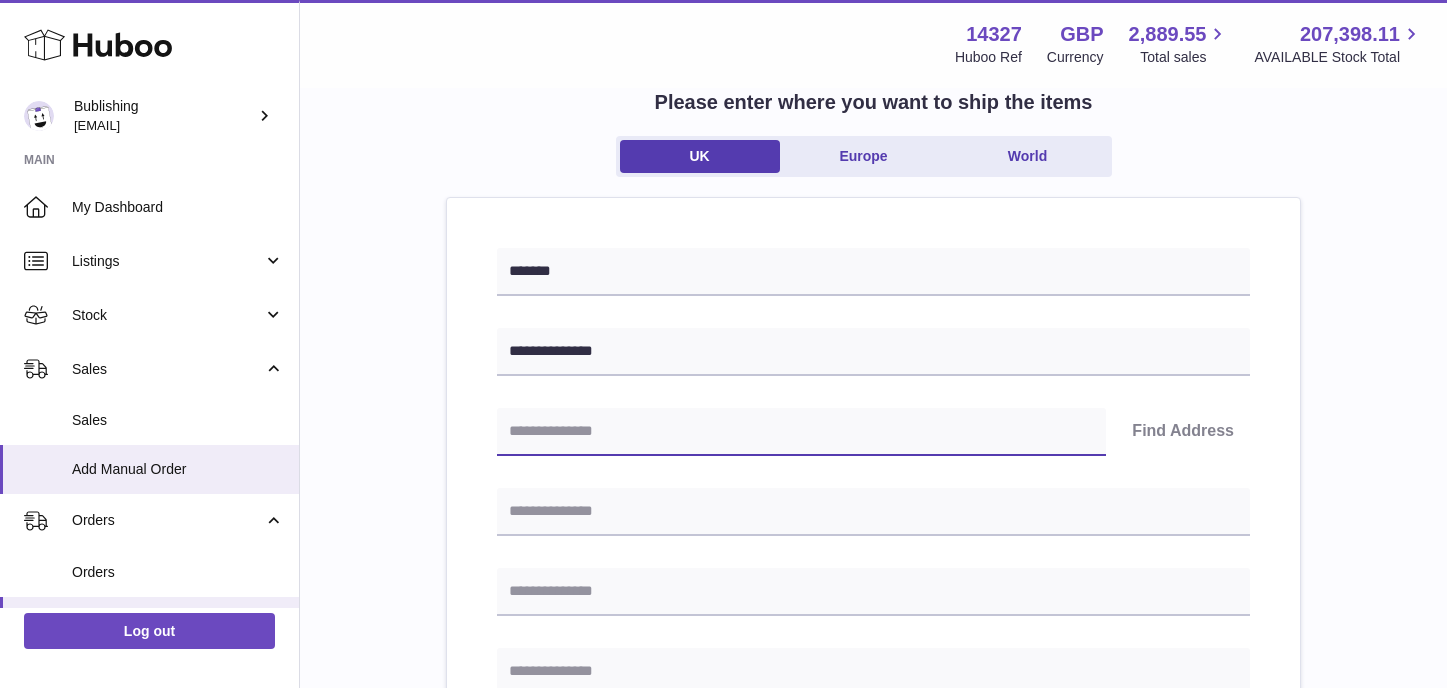 scroll, scrollTop: 131, scrollLeft: 0, axis: vertical 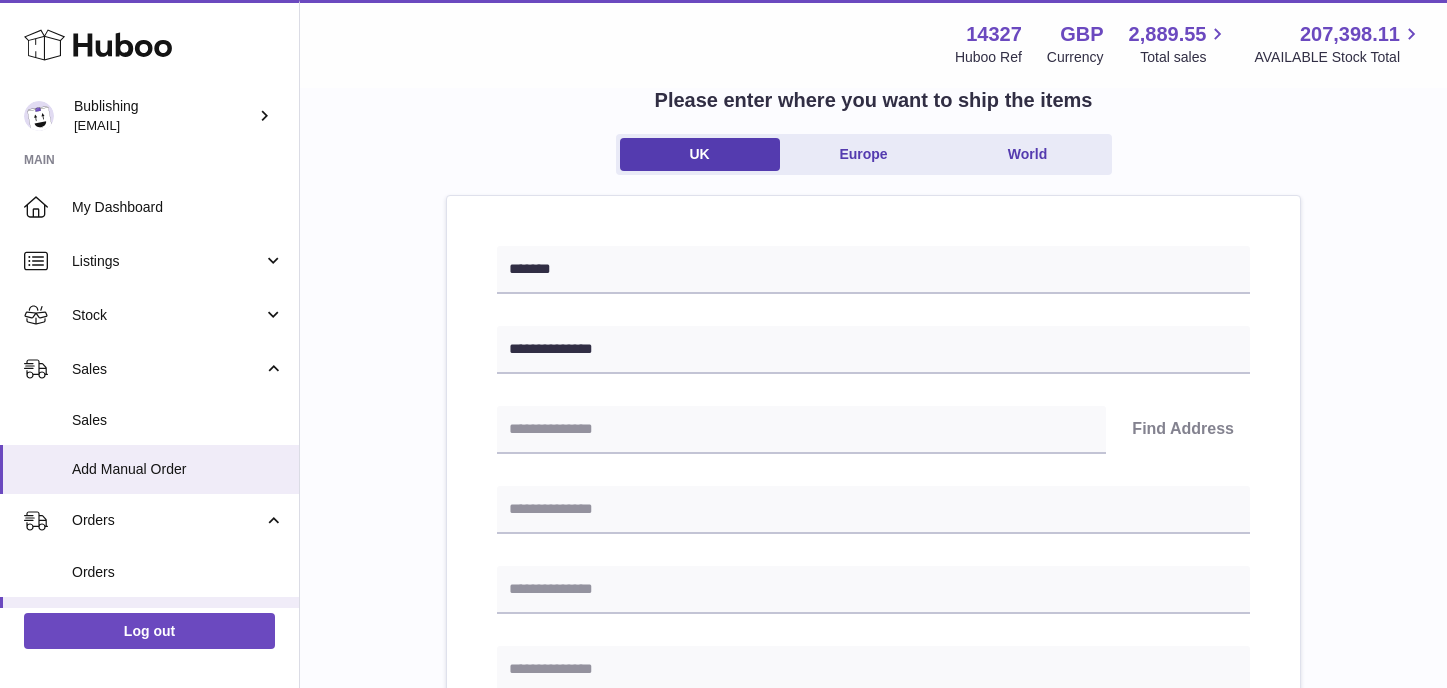 click on "**********" at bounding box center (873, 791) 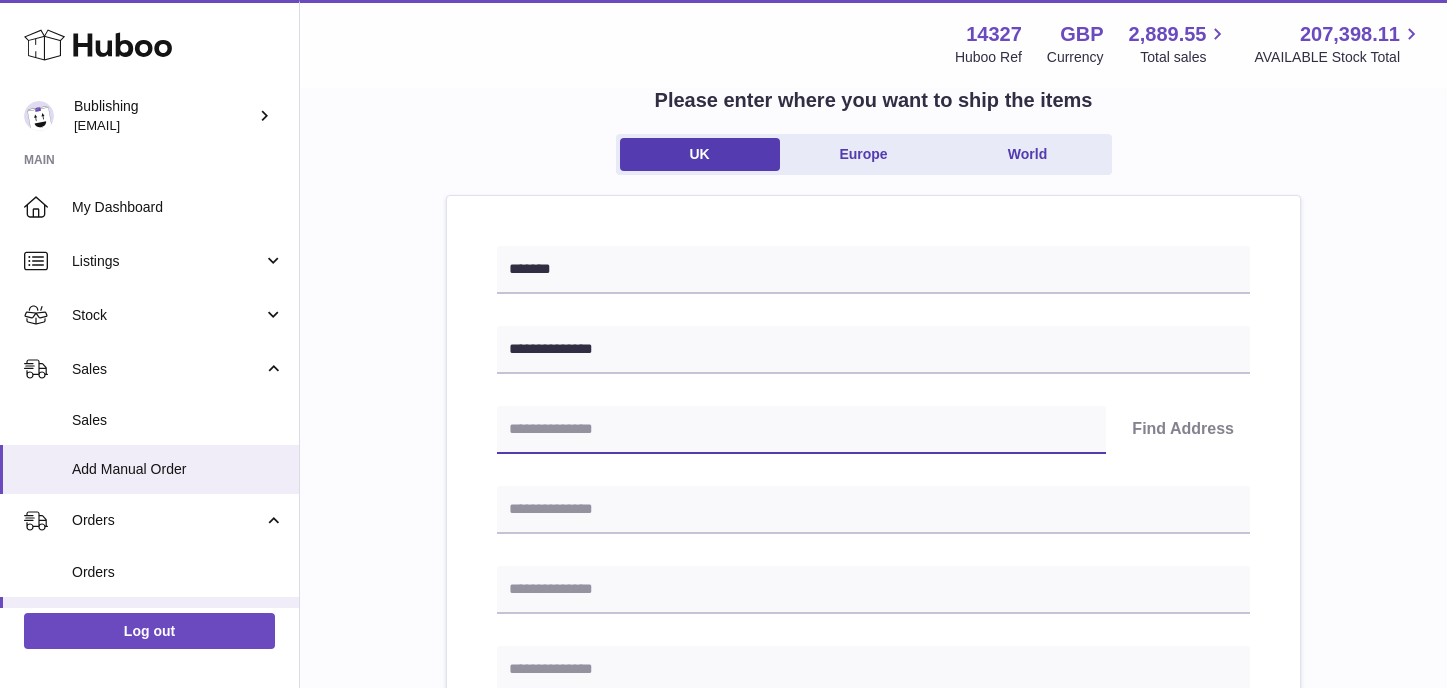 click at bounding box center (801, 430) 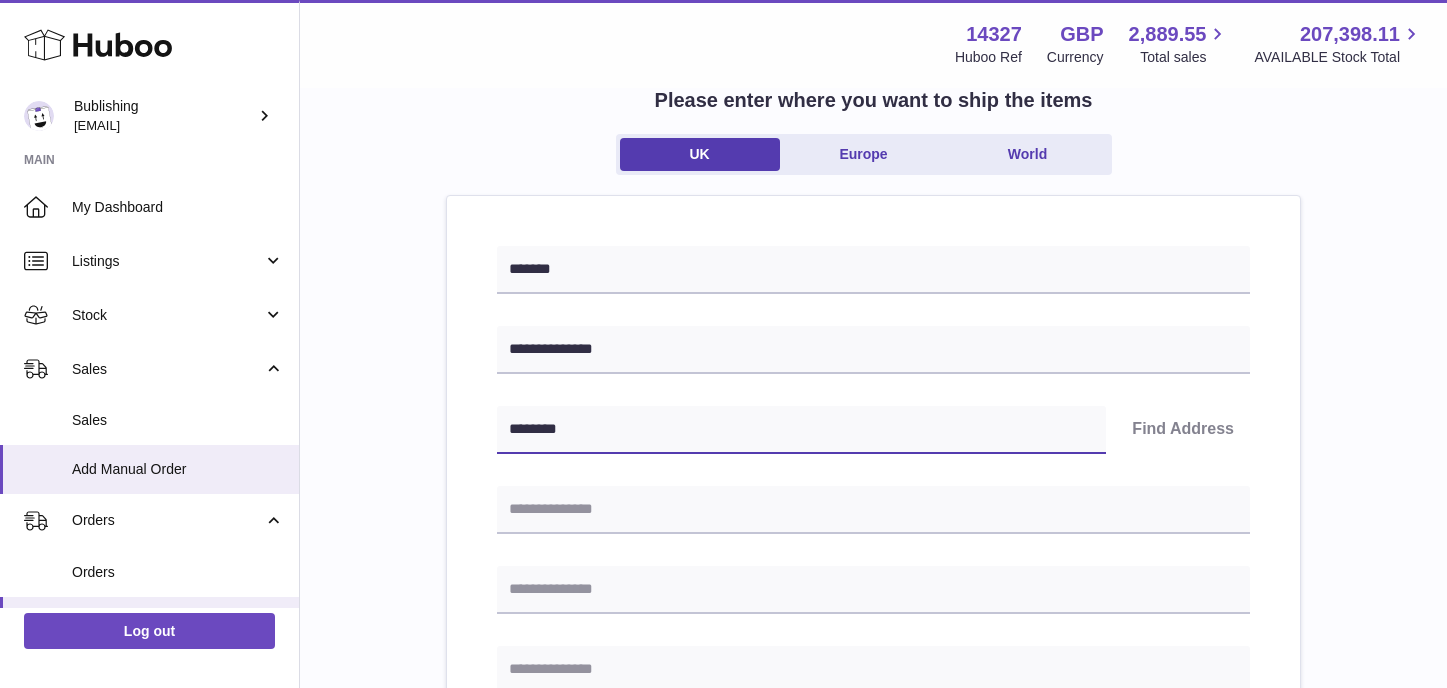 type on "********" 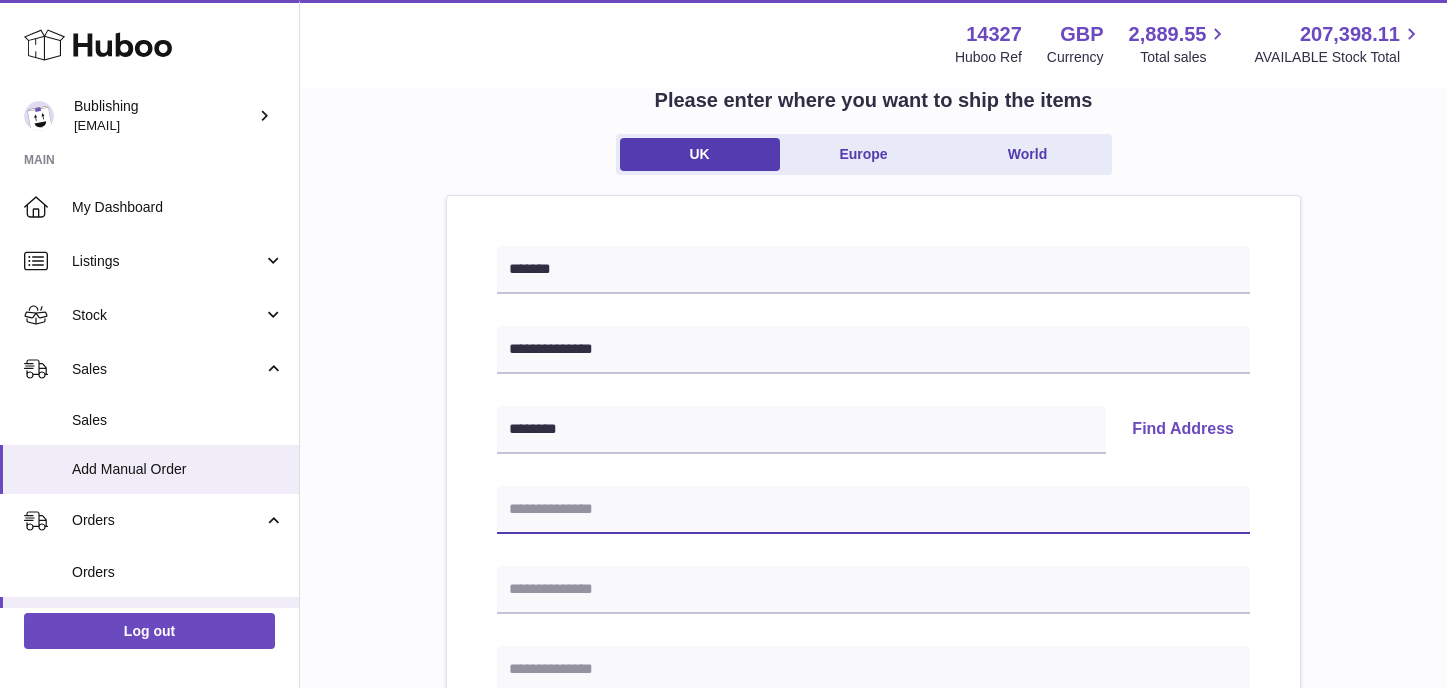 click at bounding box center [873, 510] 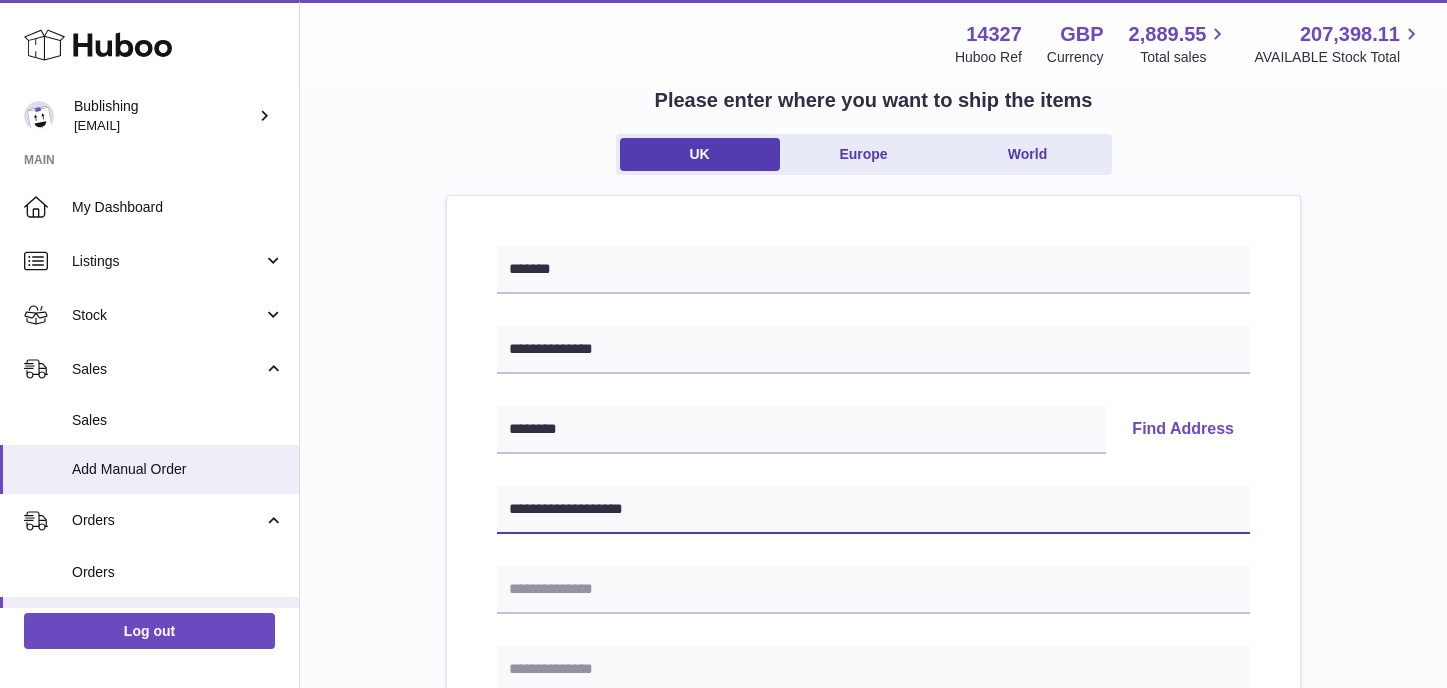 type on "**********" 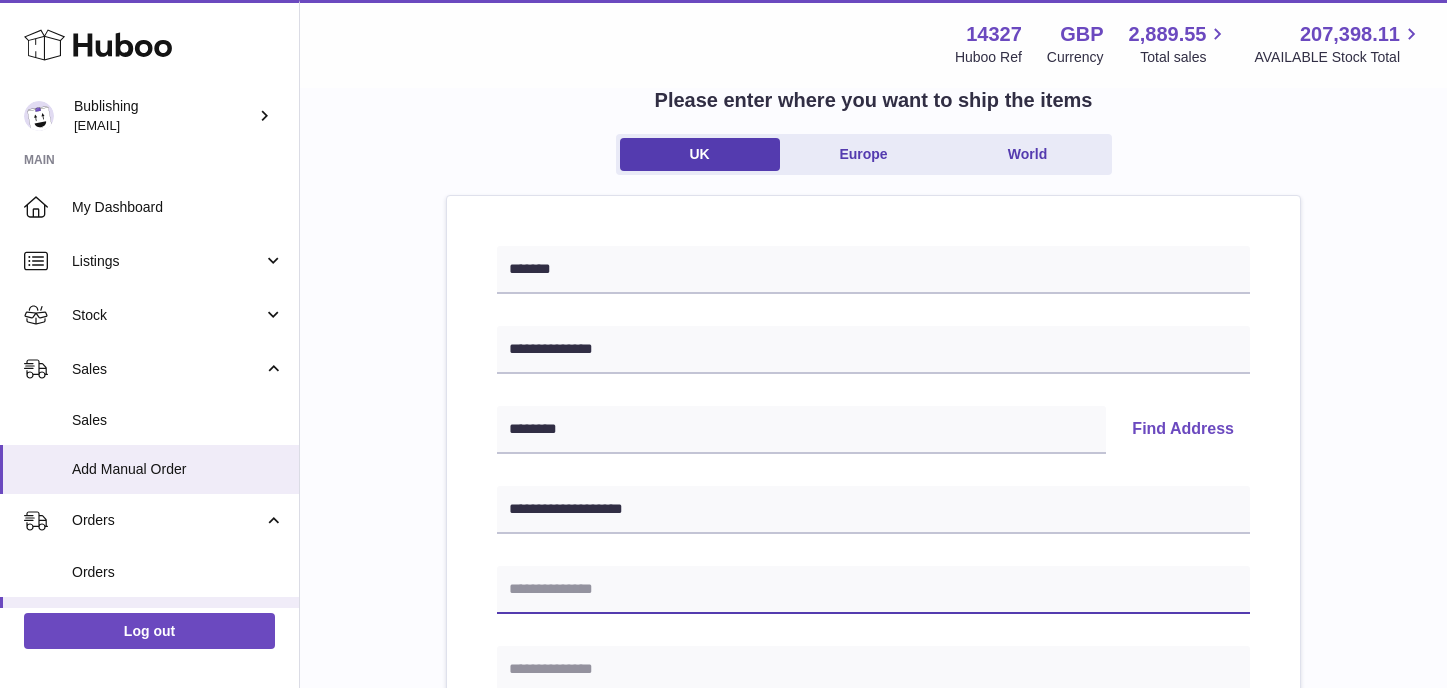 click at bounding box center (873, 590) 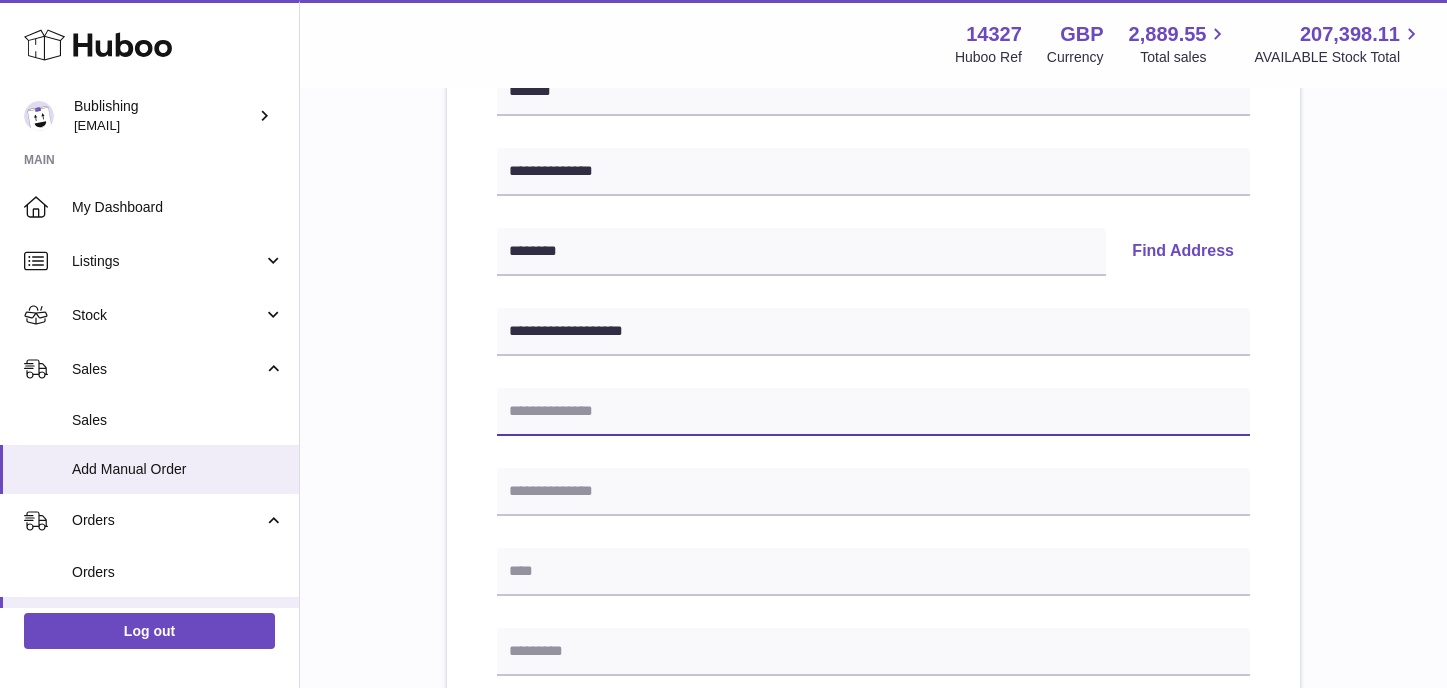 scroll, scrollTop: 683, scrollLeft: 0, axis: vertical 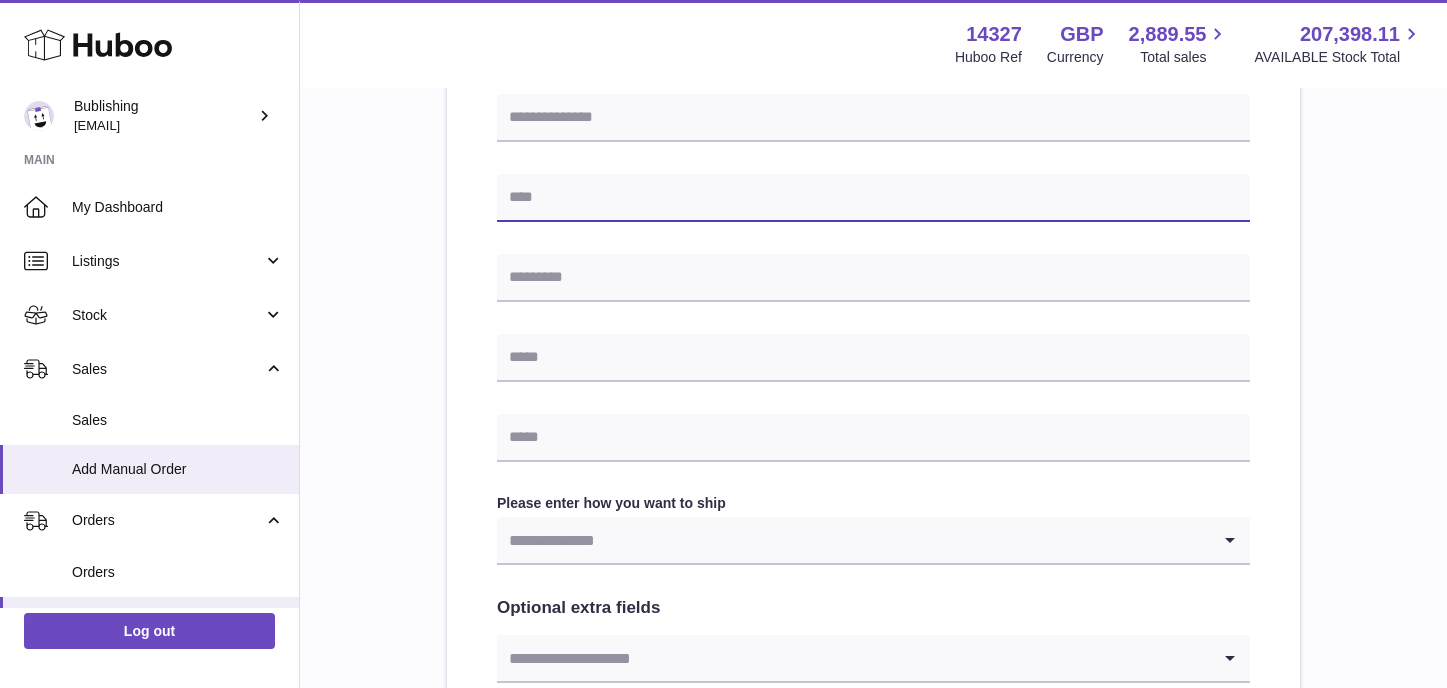 click at bounding box center [873, 198] 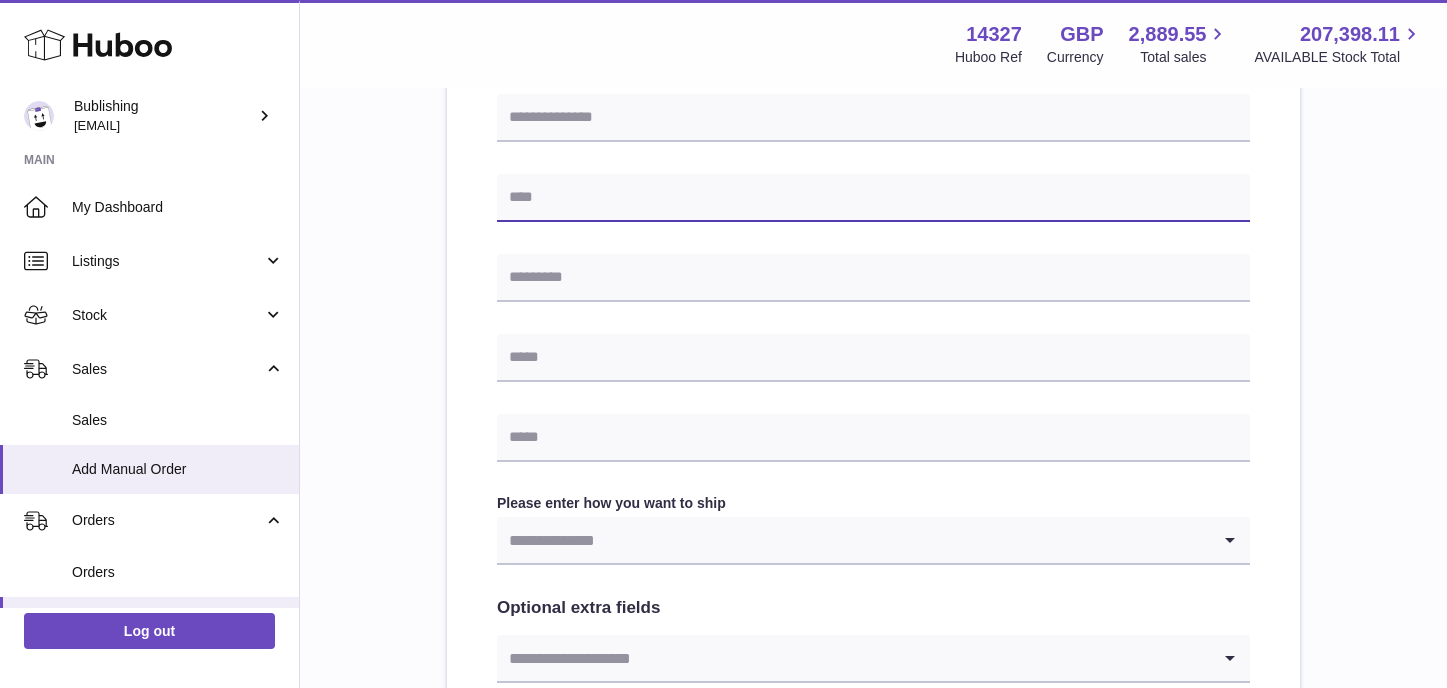 paste on "*******" 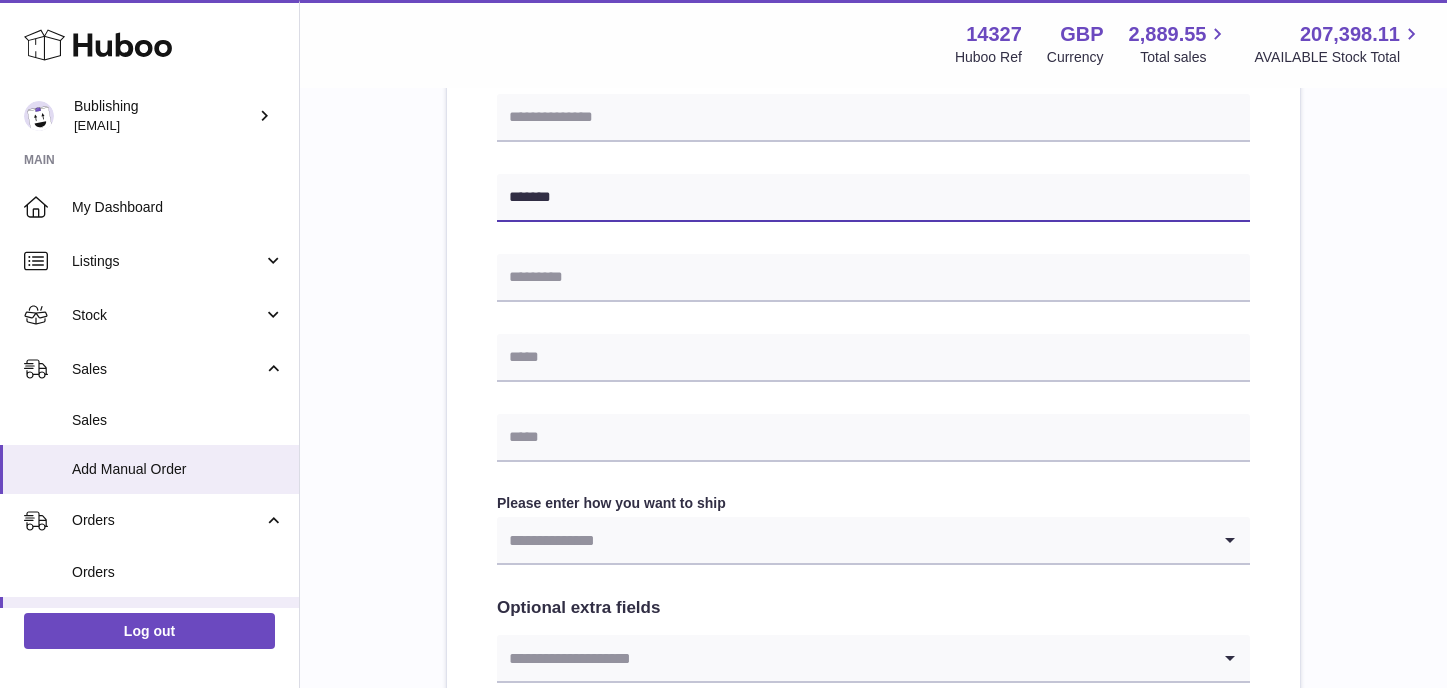 scroll, scrollTop: 501, scrollLeft: 0, axis: vertical 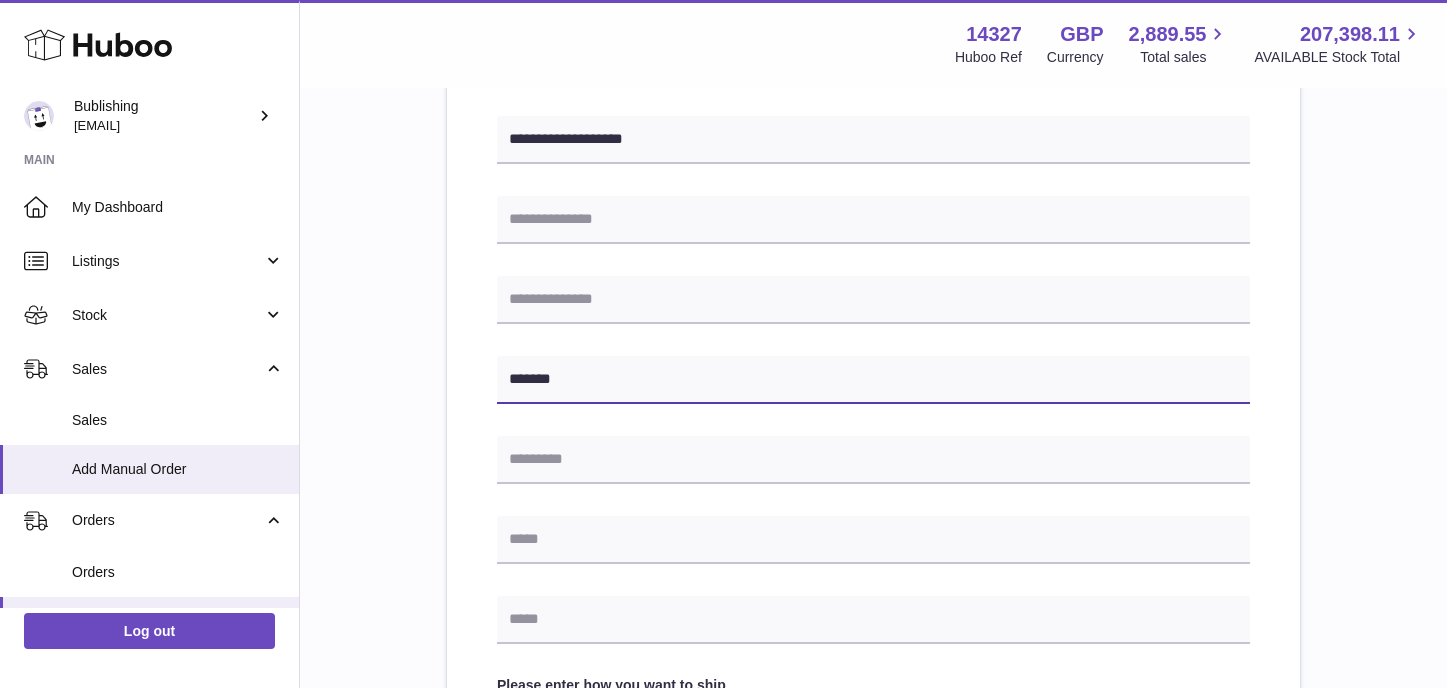type on "*******" 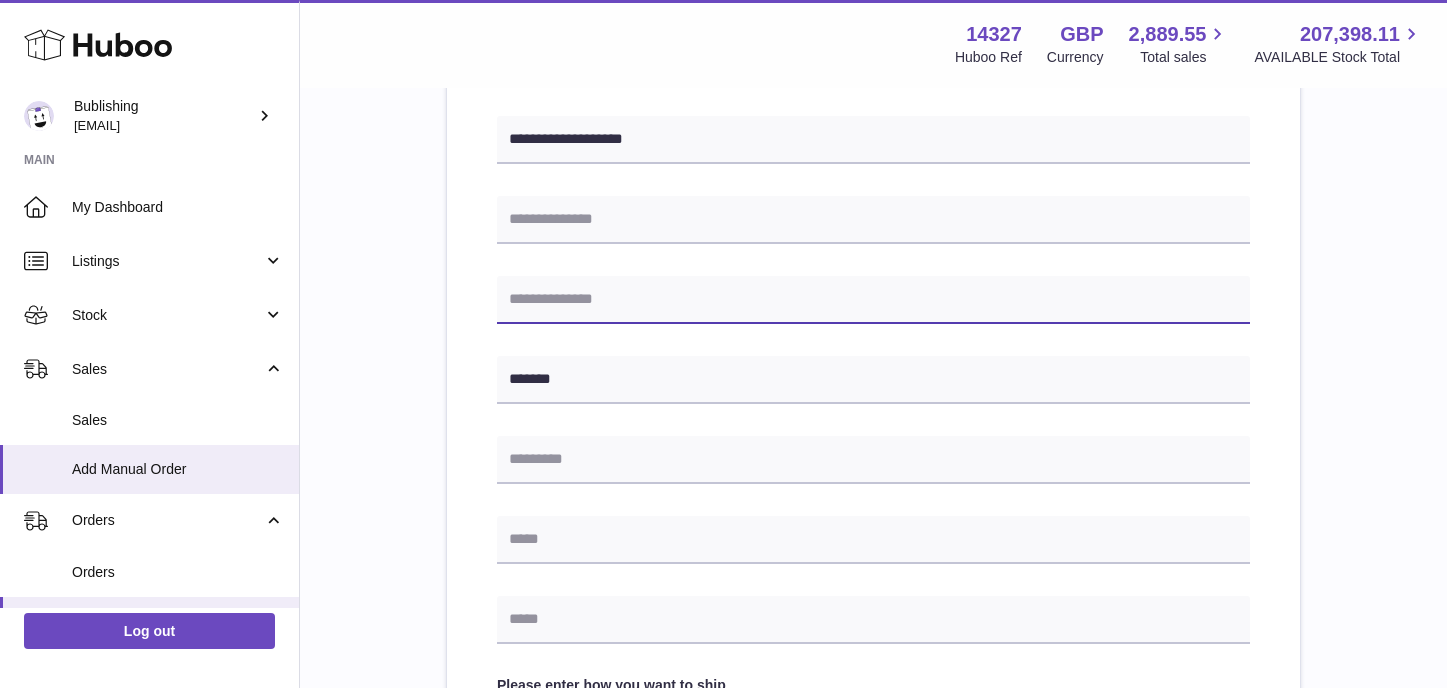 click at bounding box center [873, 300] 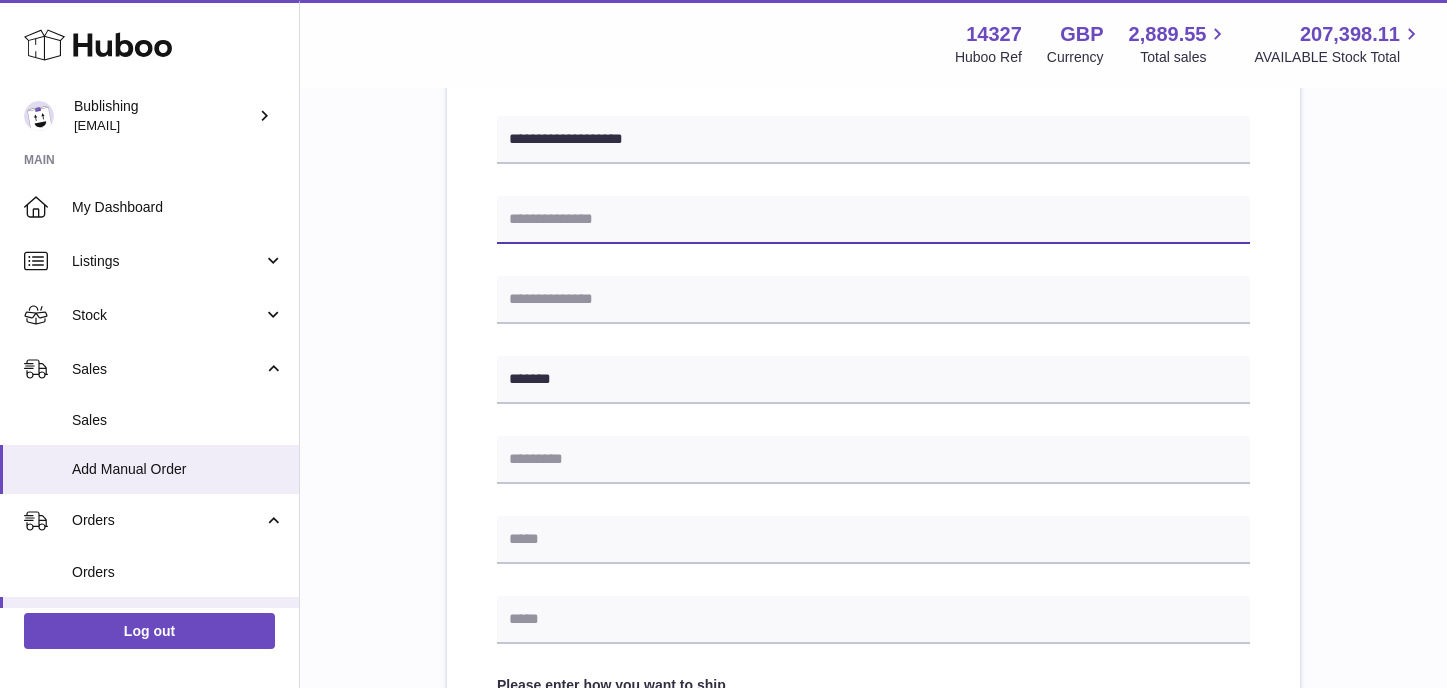 click at bounding box center (873, 220) 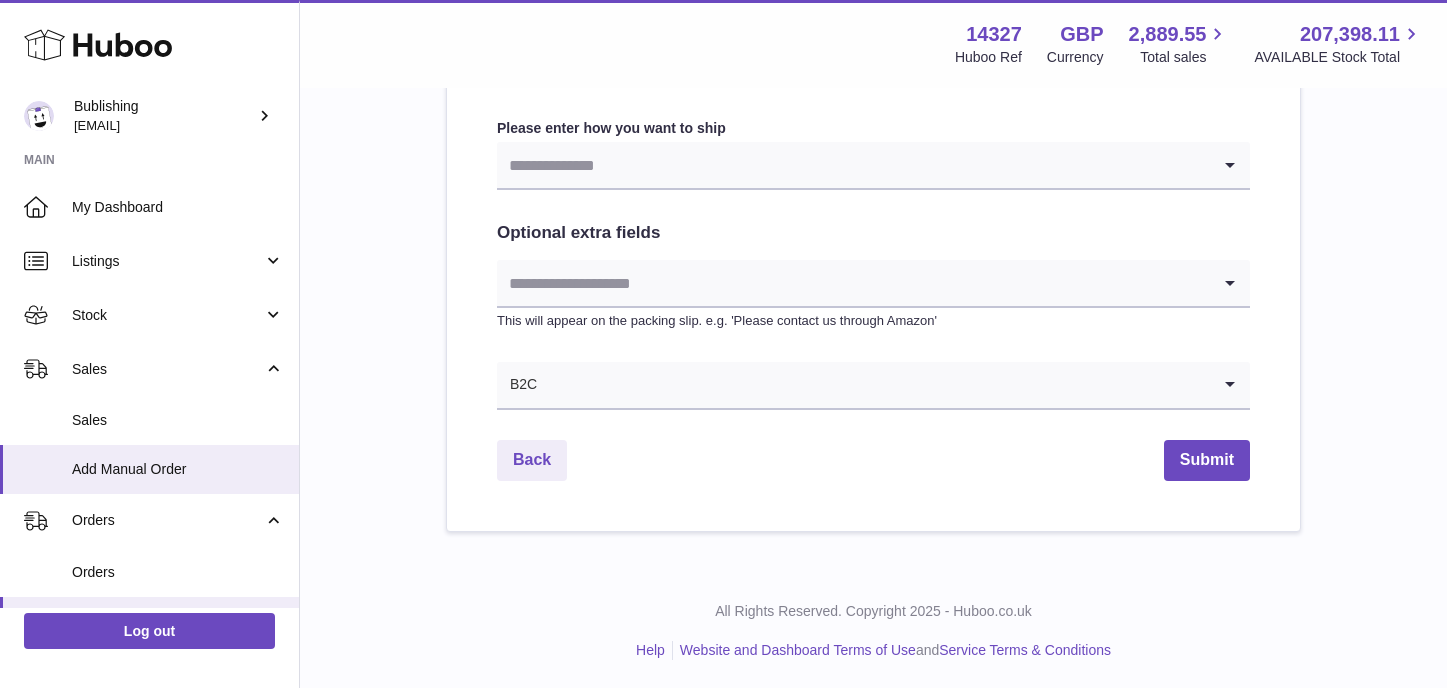 scroll, scrollTop: 357, scrollLeft: 0, axis: vertical 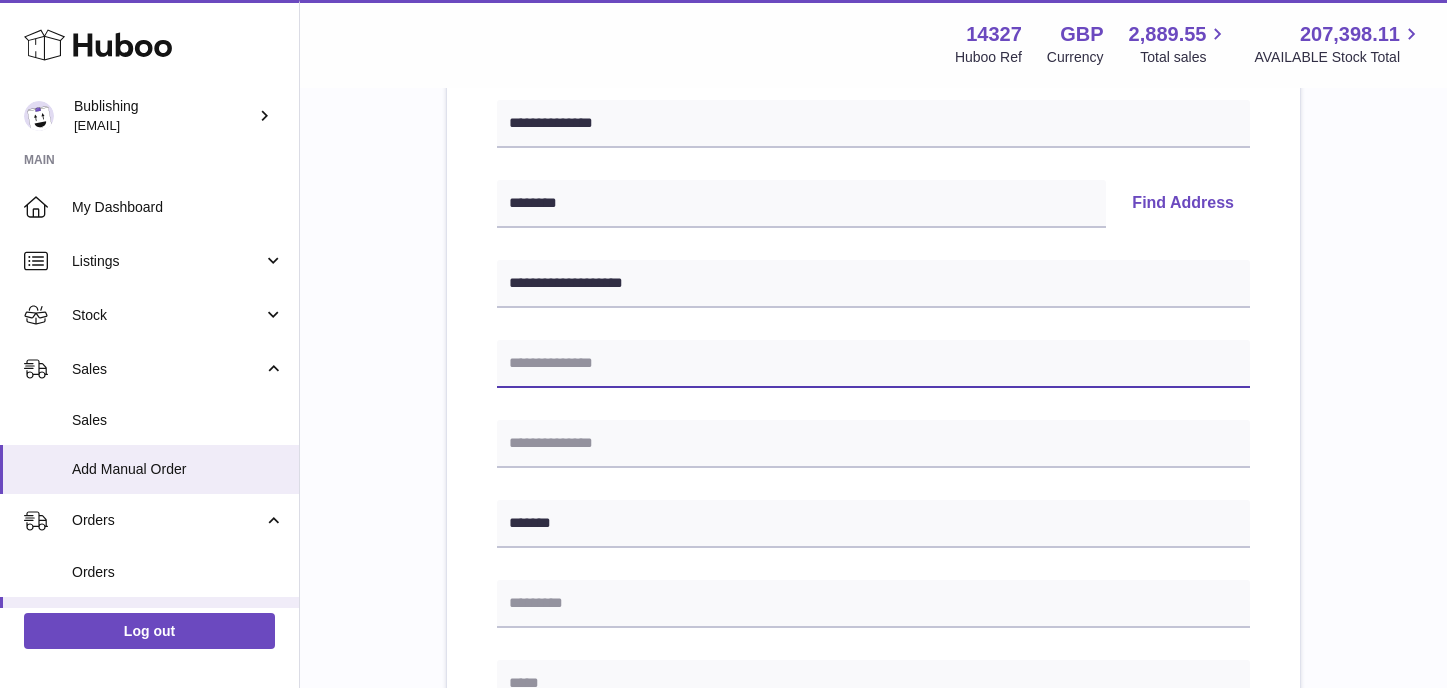 paste on "*******" 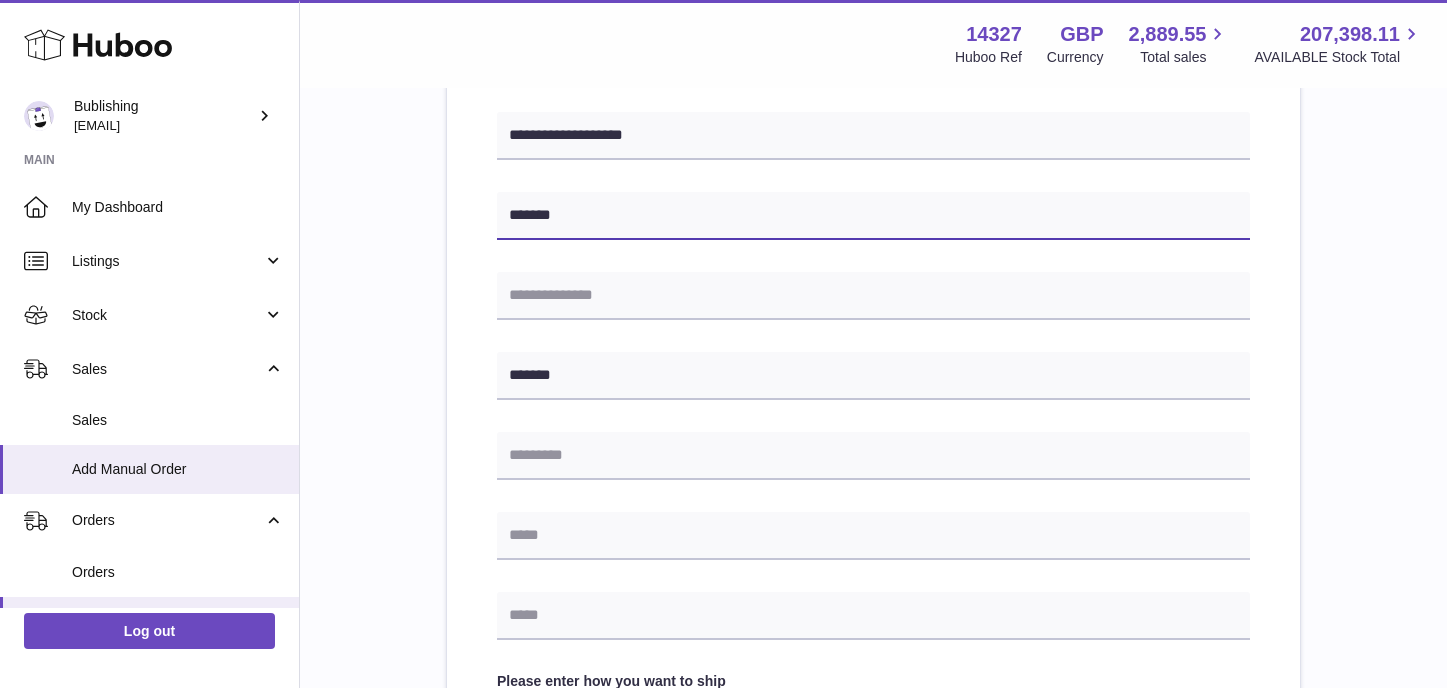 scroll, scrollTop: 505, scrollLeft: 0, axis: vertical 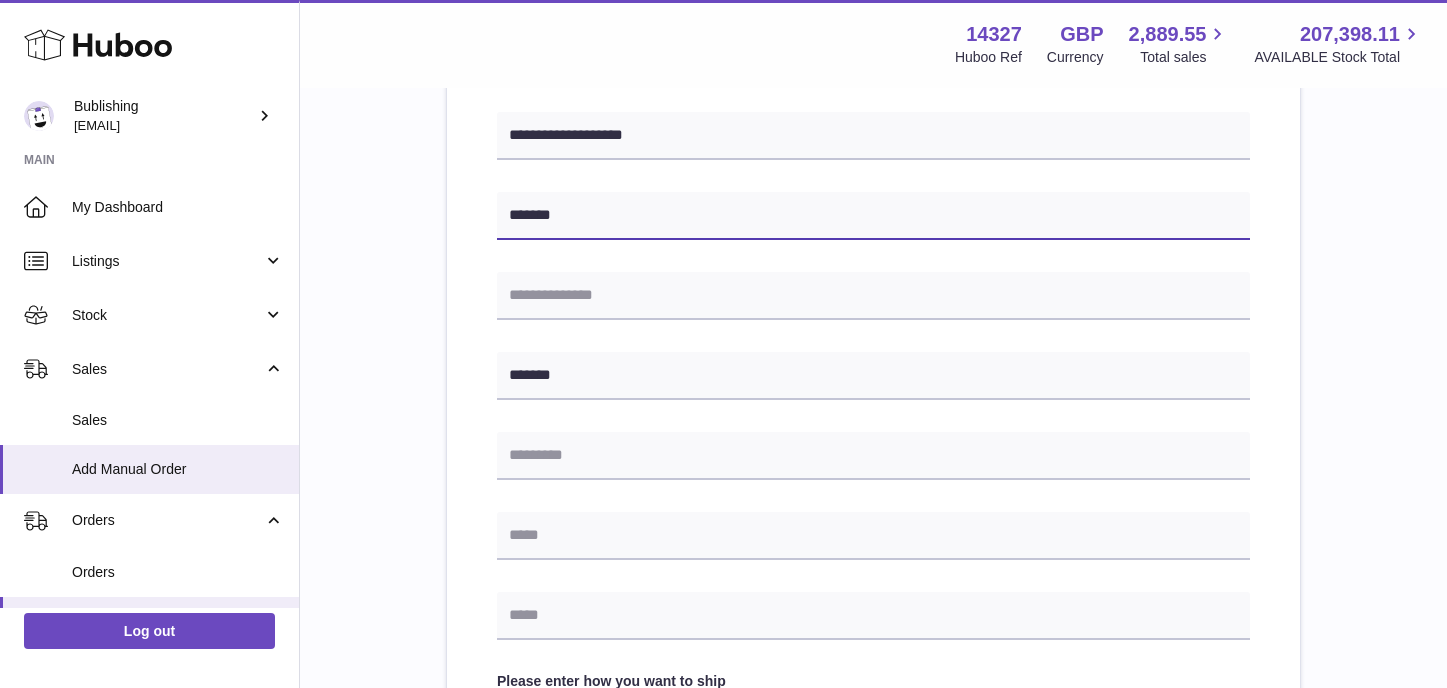 type on "*******" 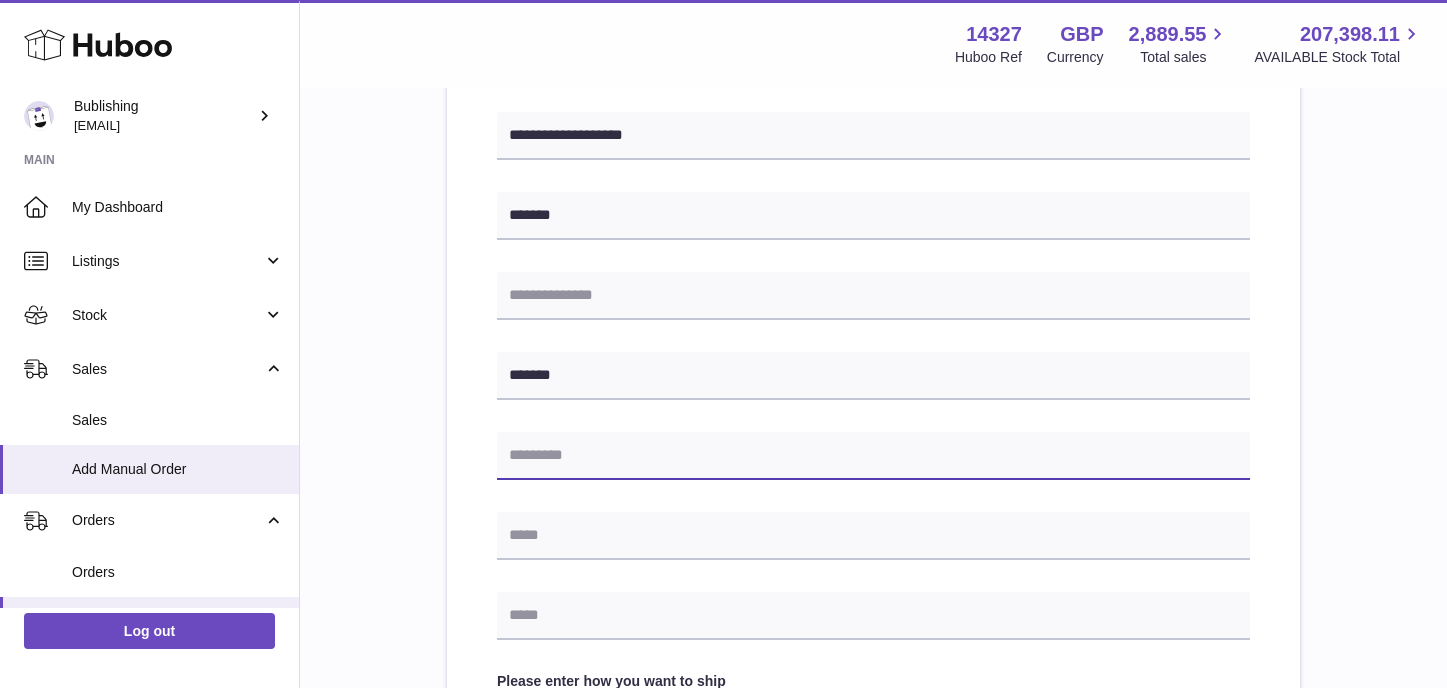 click at bounding box center [873, 456] 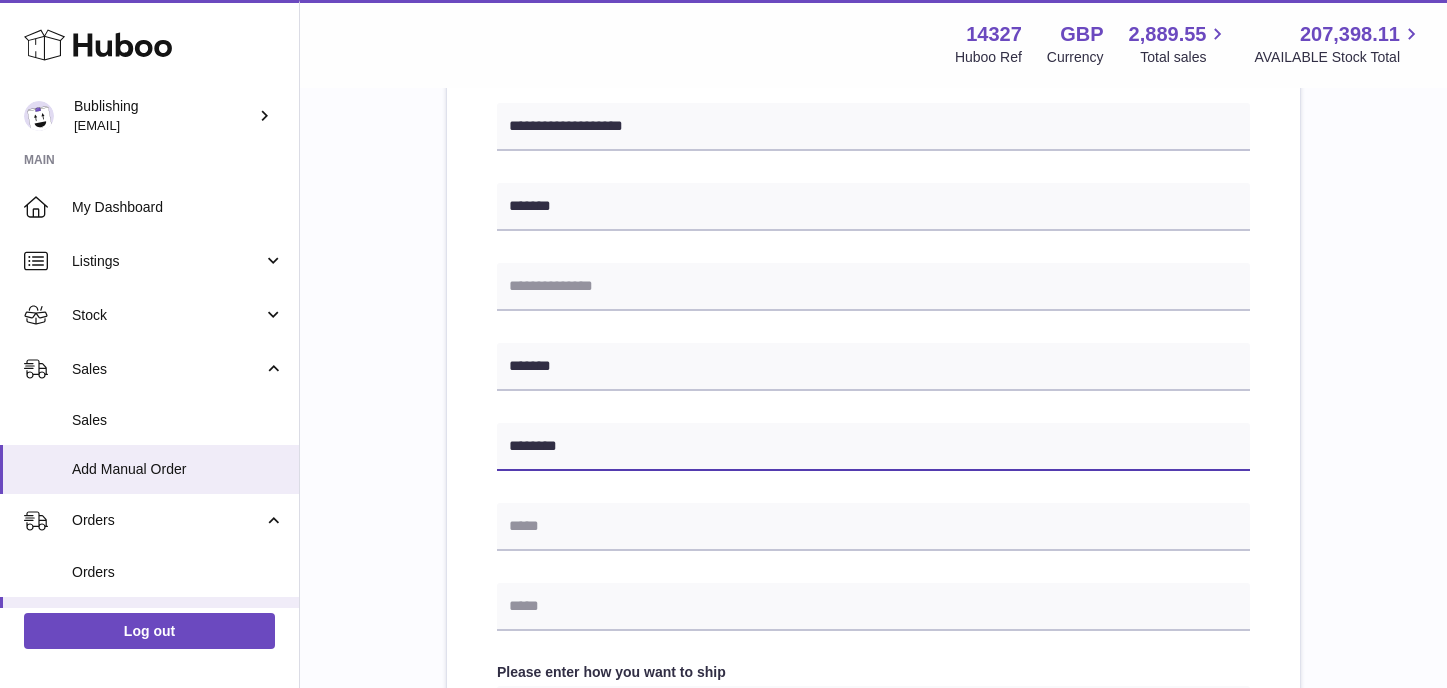 scroll, scrollTop: 717, scrollLeft: 0, axis: vertical 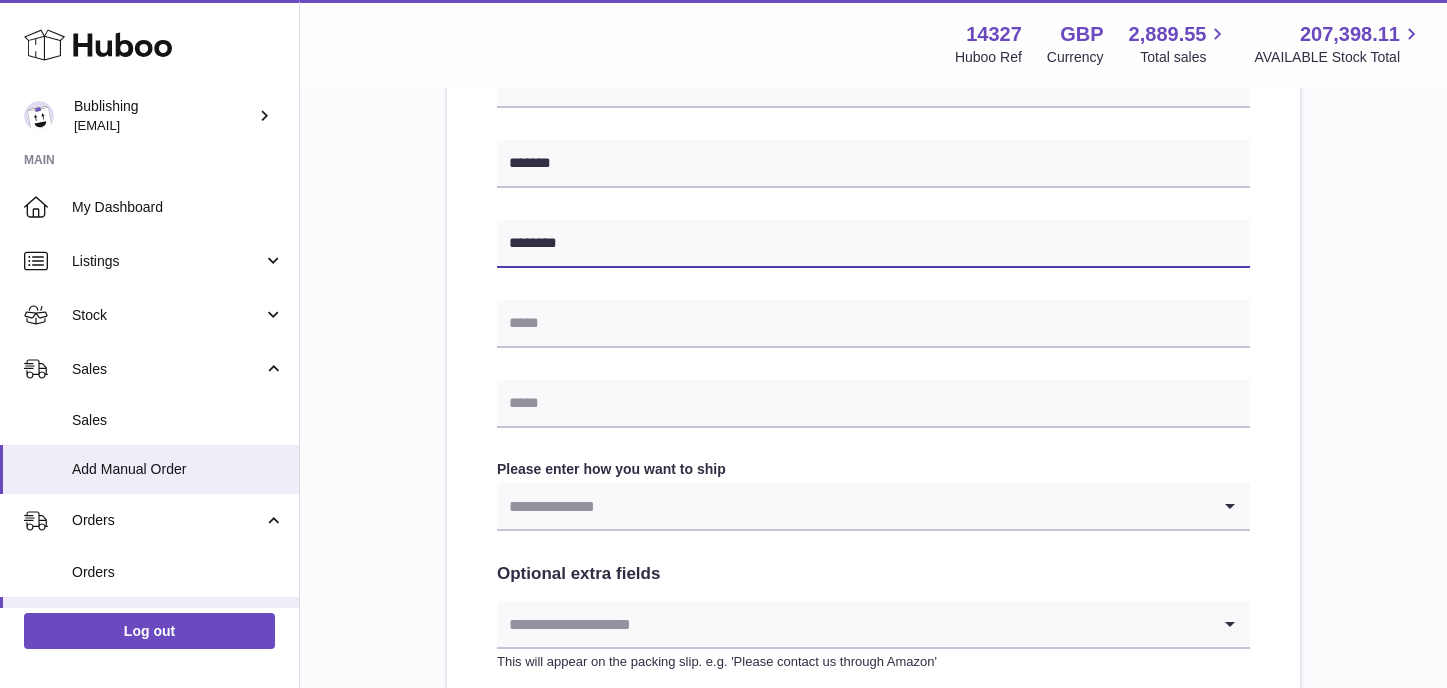 type on "********" 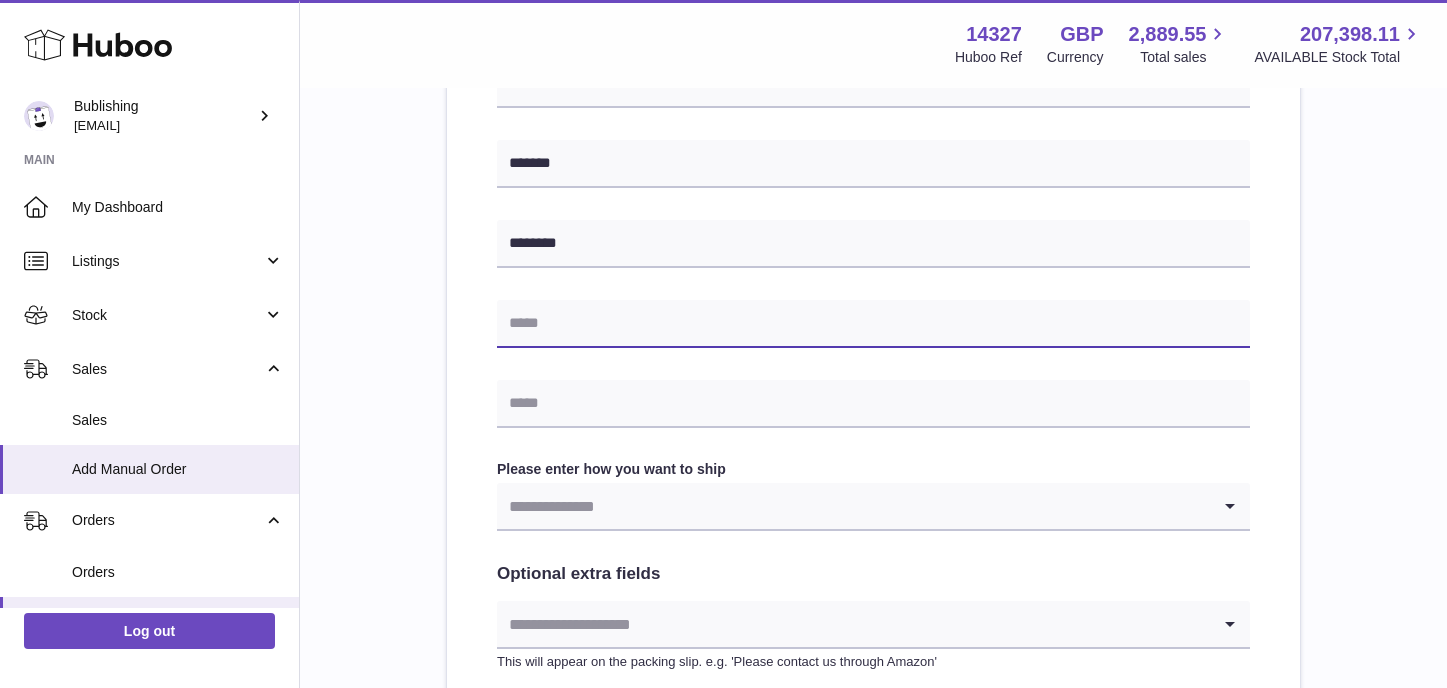 click at bounding box center (873, 324) 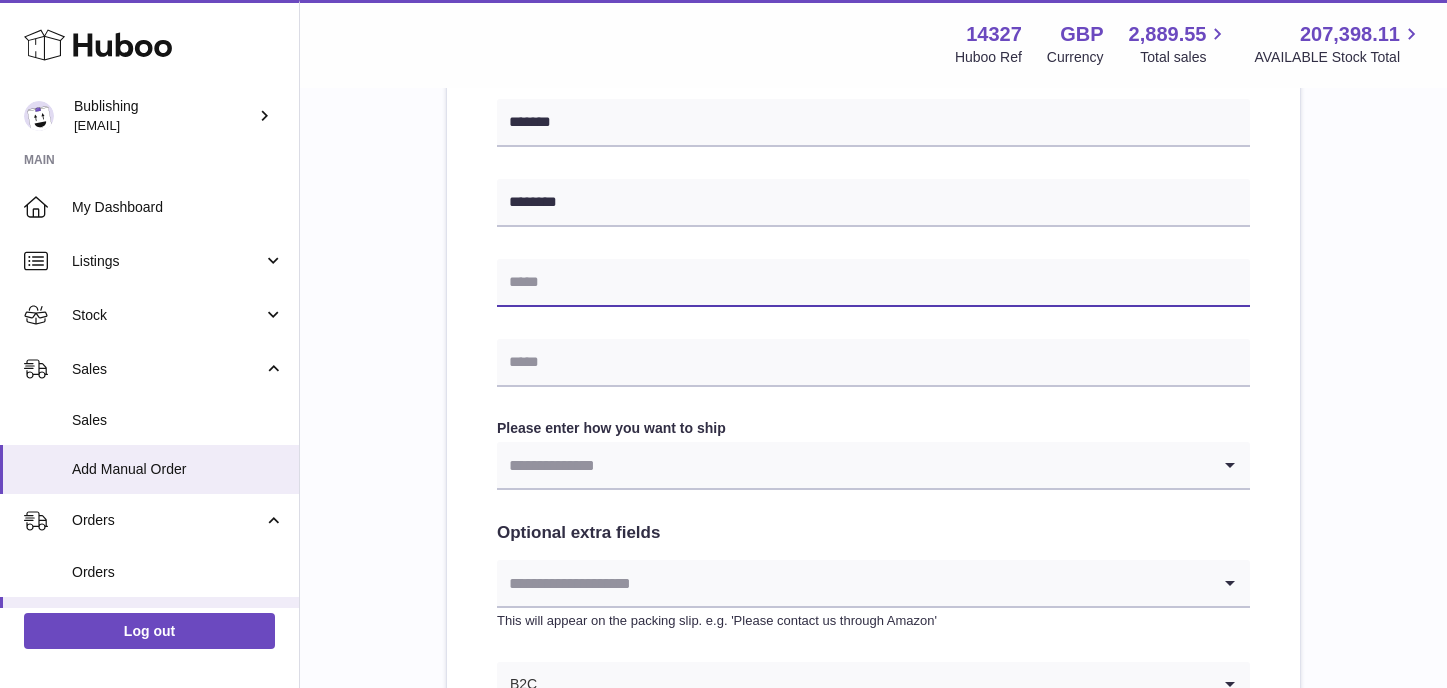 scroll, scrollTop: 855, scrollLeft: 0, axis: vertical 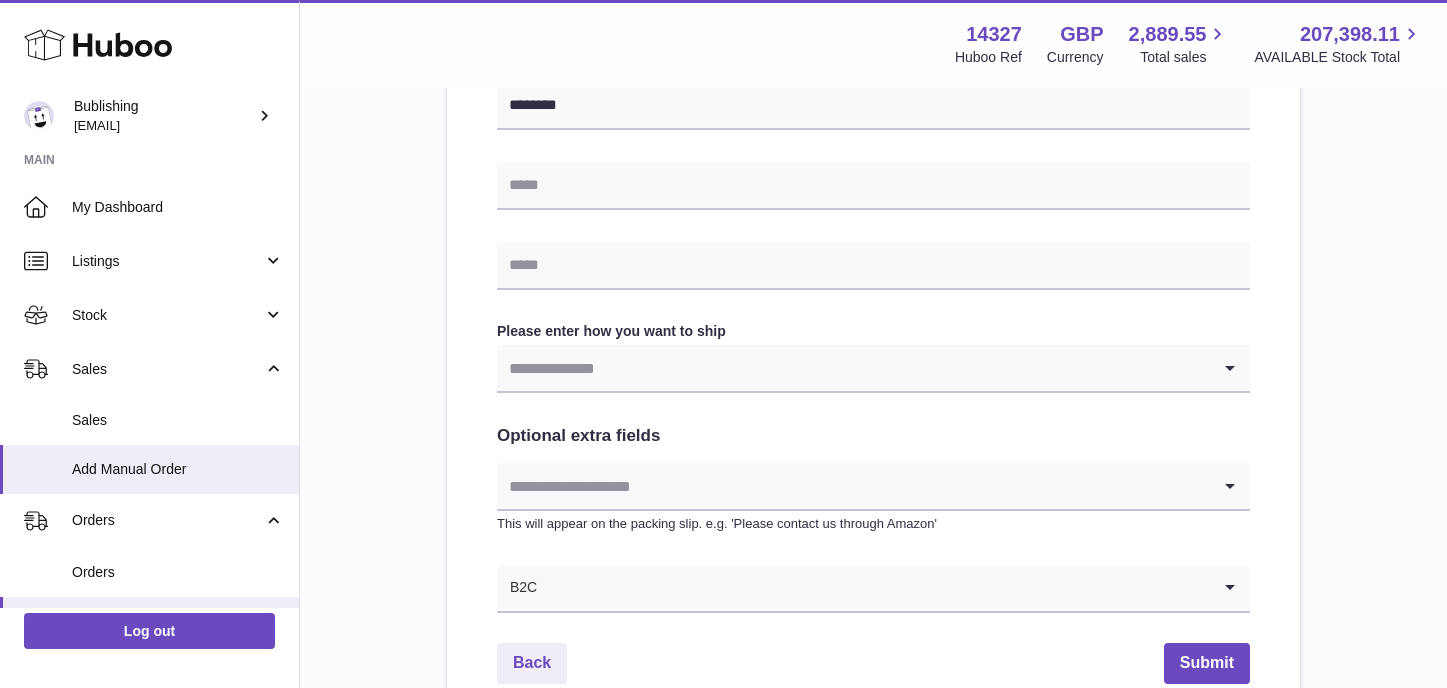 click at bounding box center (853, 368) 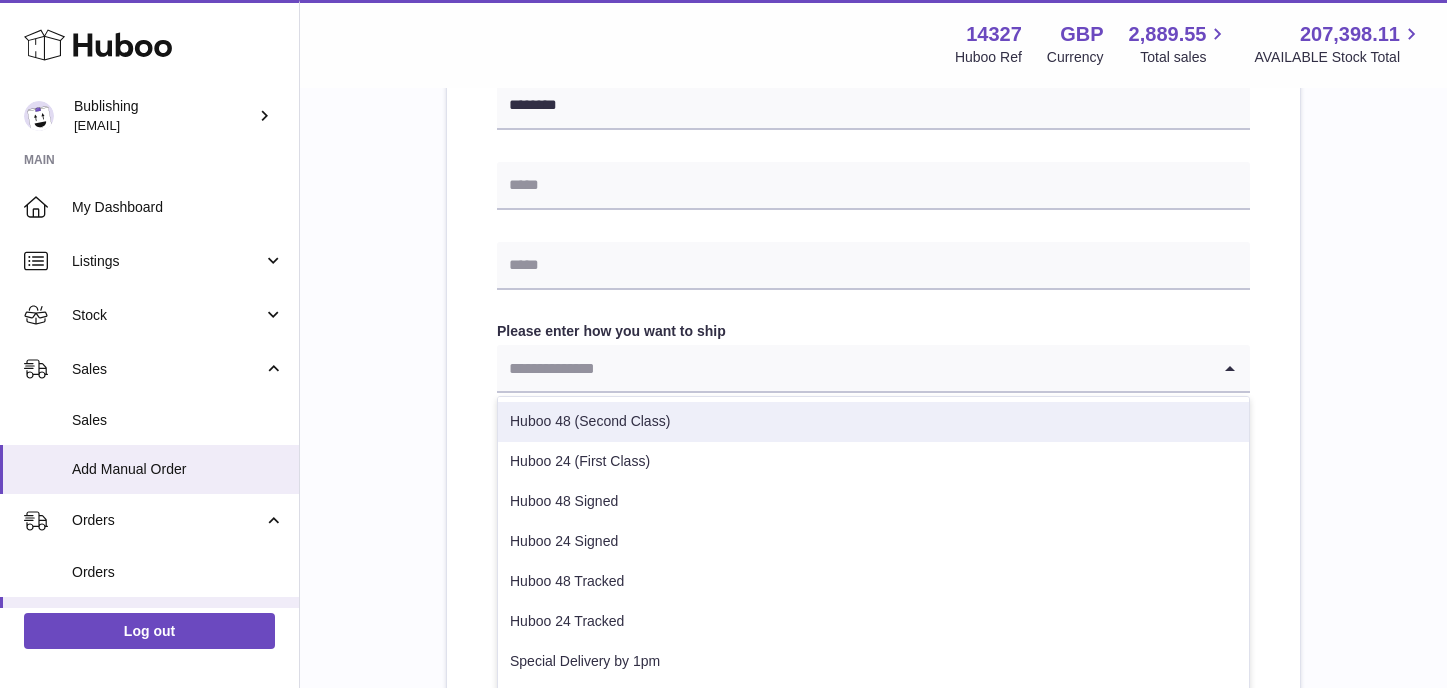 click on "Huboo 48 (Second Class)" at bounding box center [873, 422] 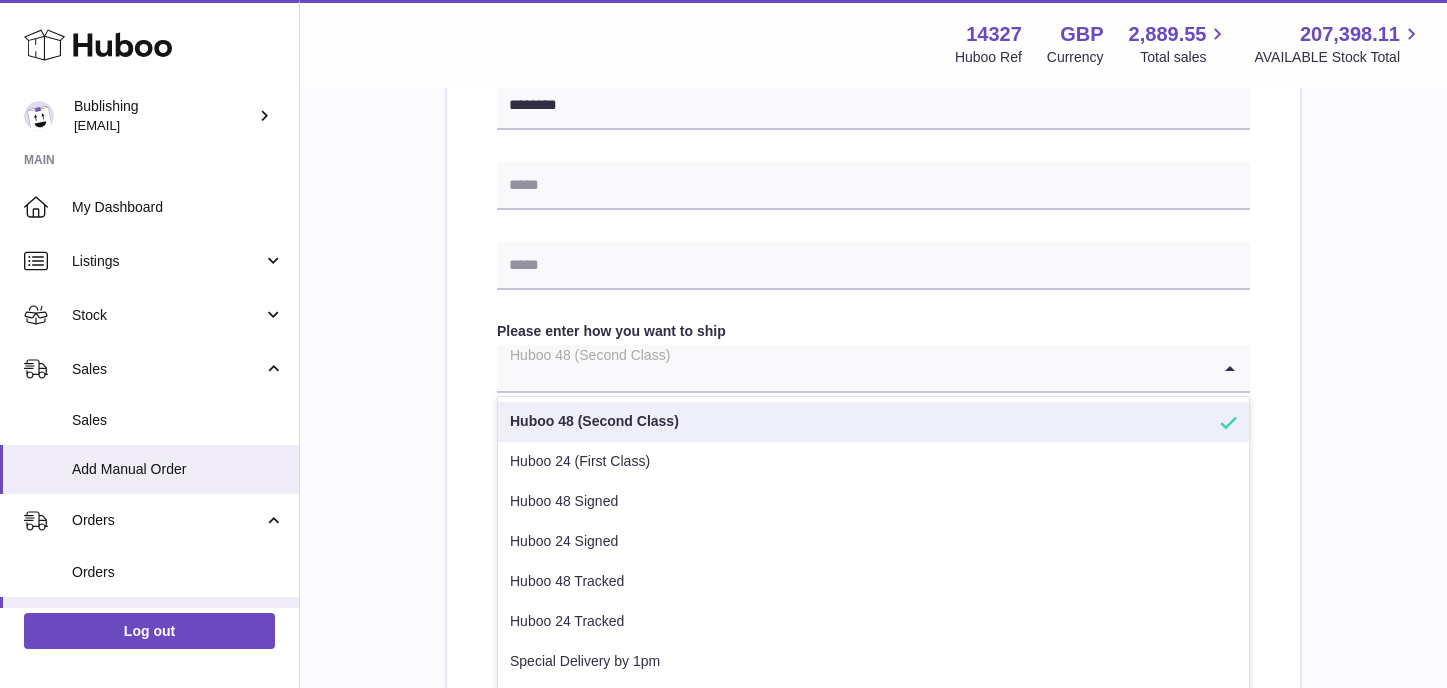 click at bounding box center (853, 368) 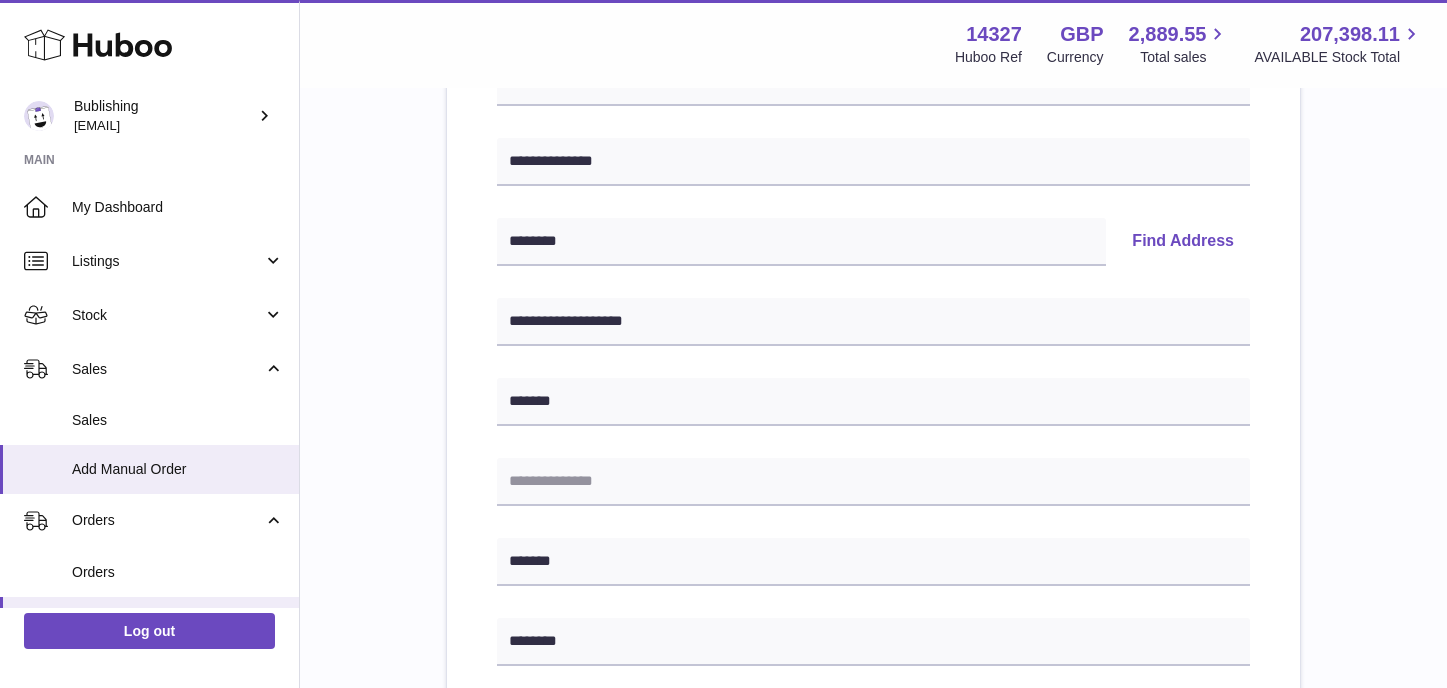 scroll, scrollTop: 298, scrollLeft: 0, axis: vertical 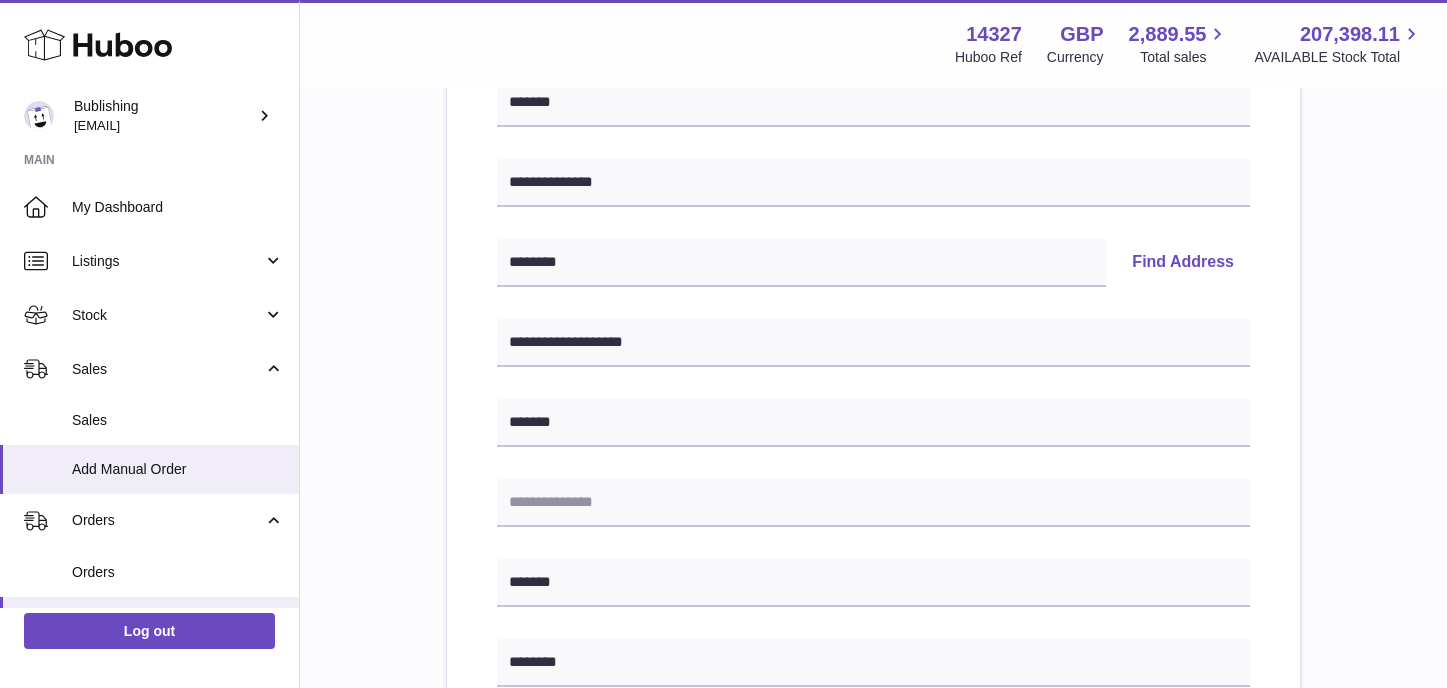 click on "Find Address" at bounding box center [1183, 263] 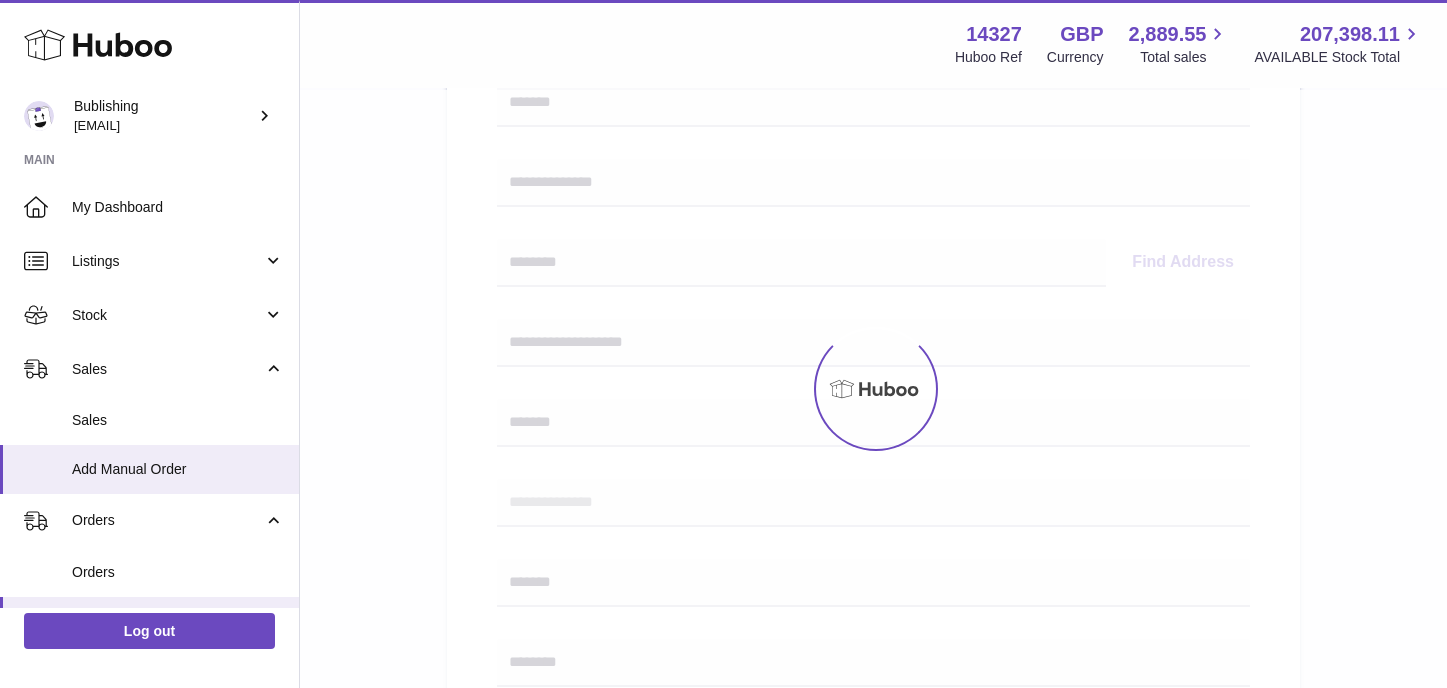 select 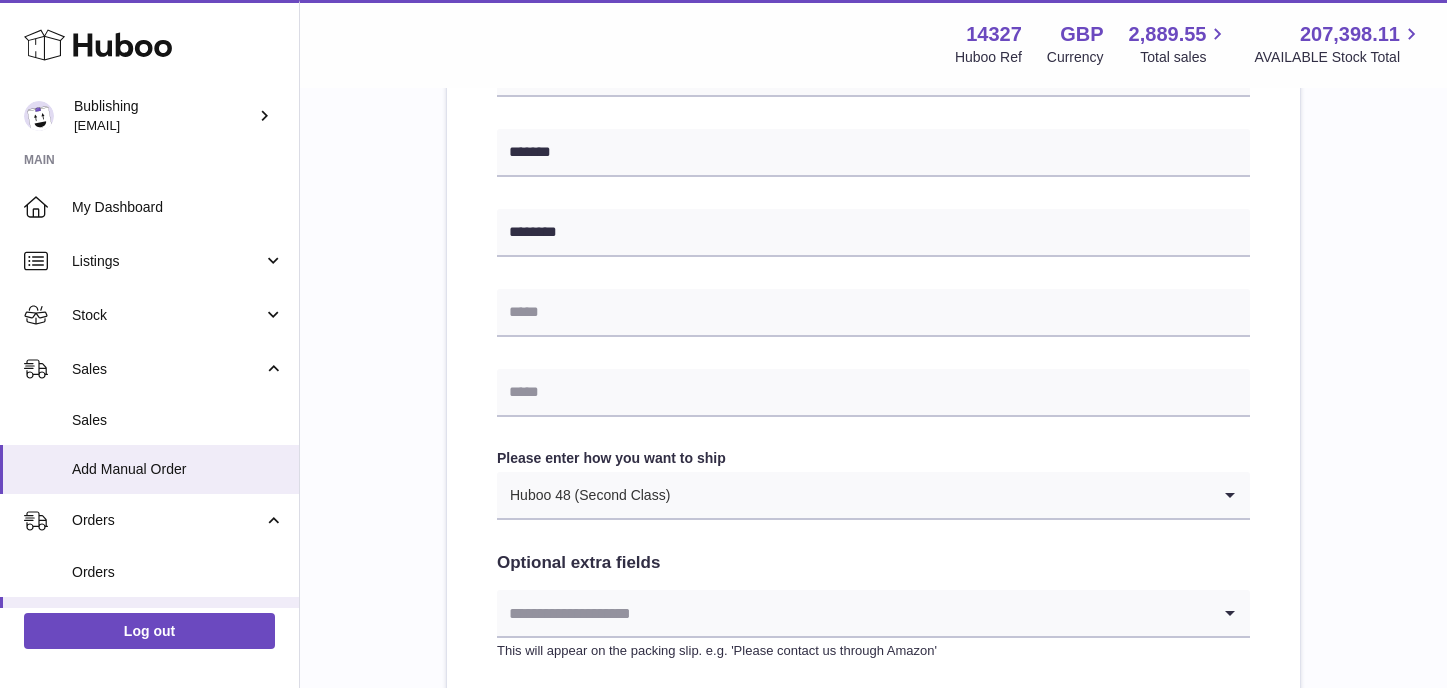 scroll, scrollTop: 804, scrollLeft: 0, axis: vertical 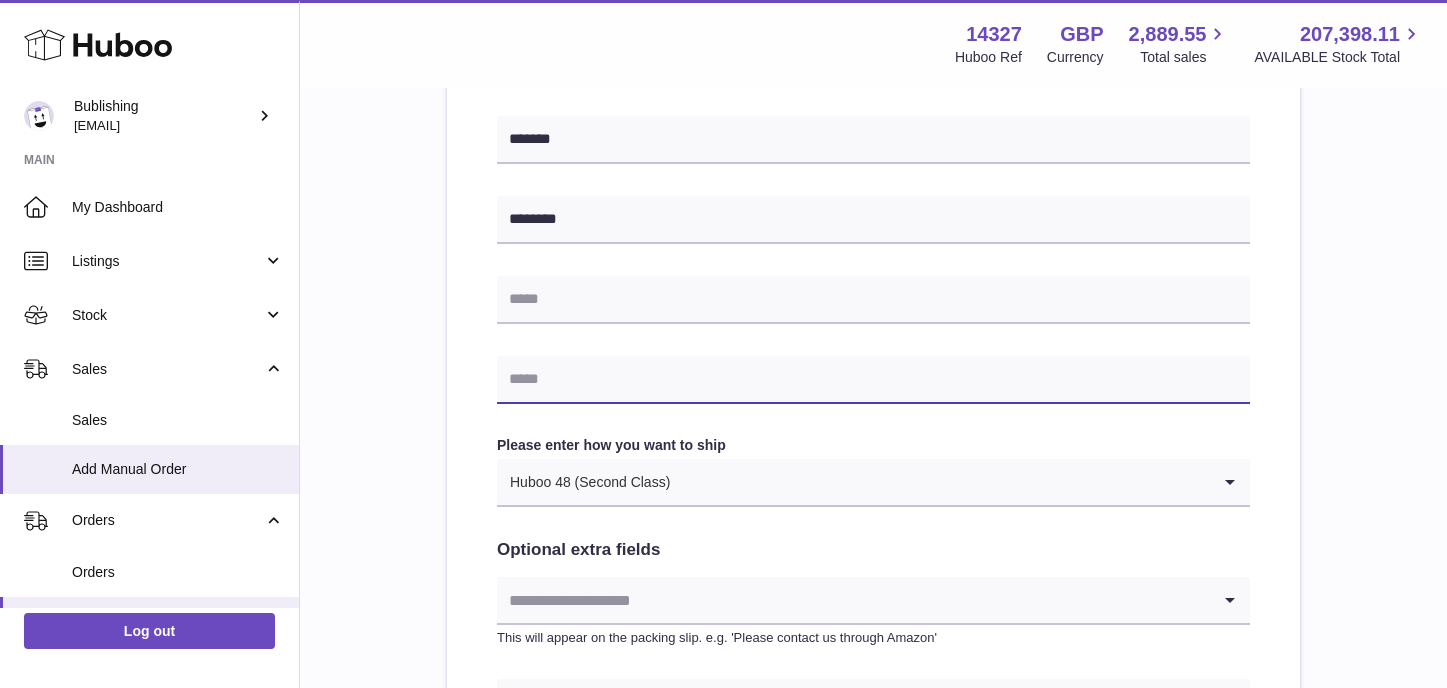click at bounding box center [873, 380] 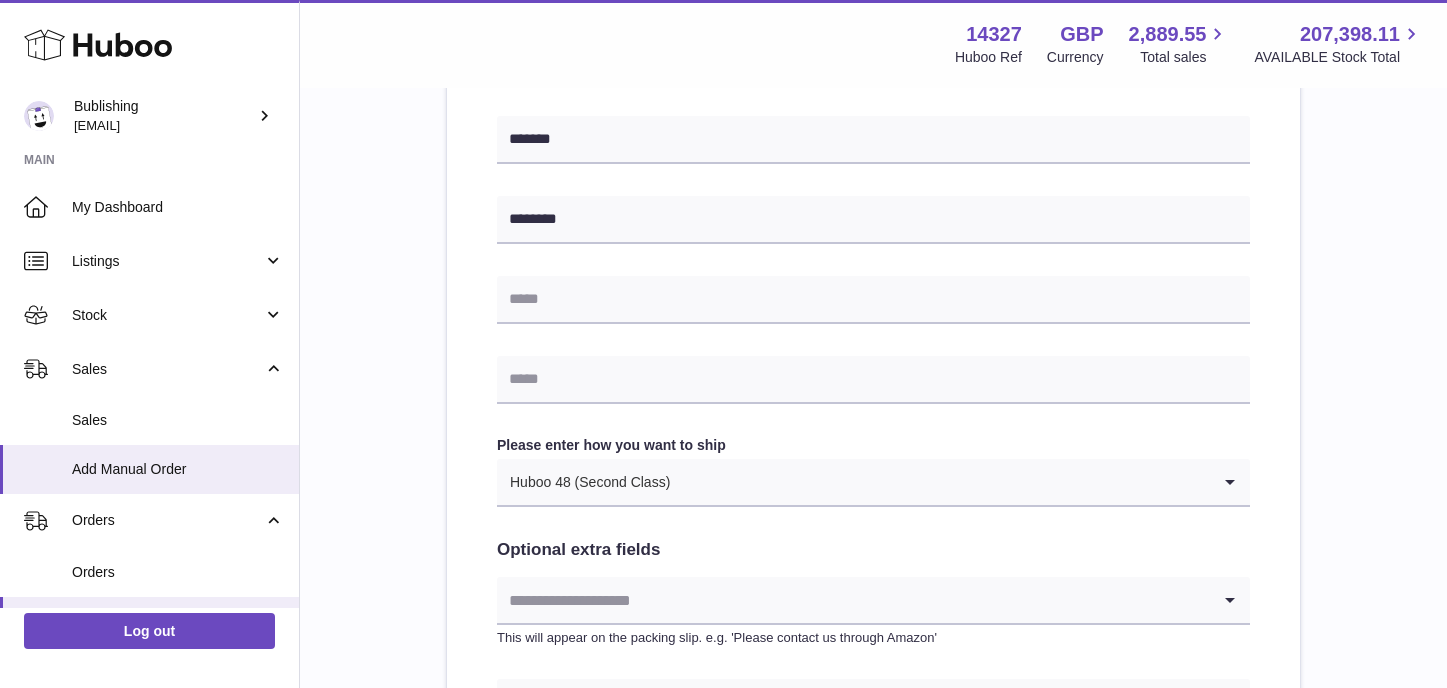 click on "Please enter how you want to ship" at bounding box center [873, 445] 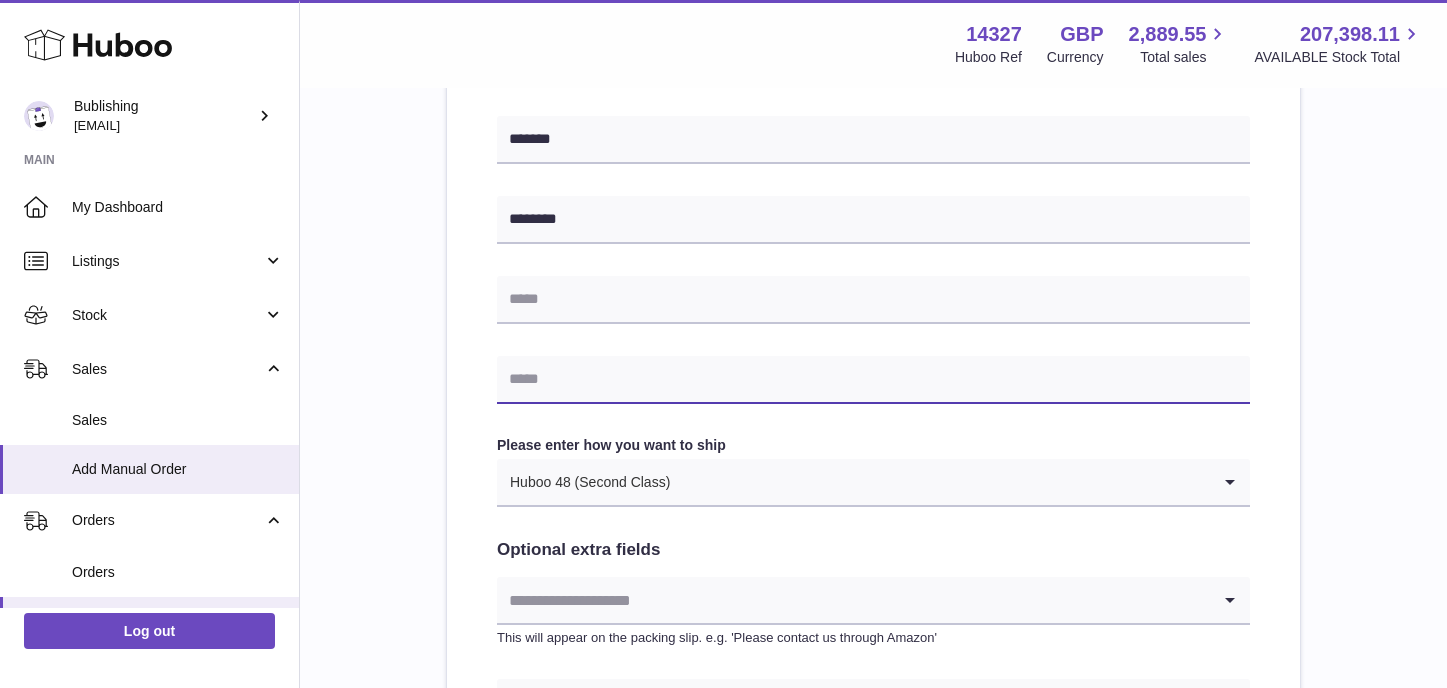 click at bounding box center (873, 380) 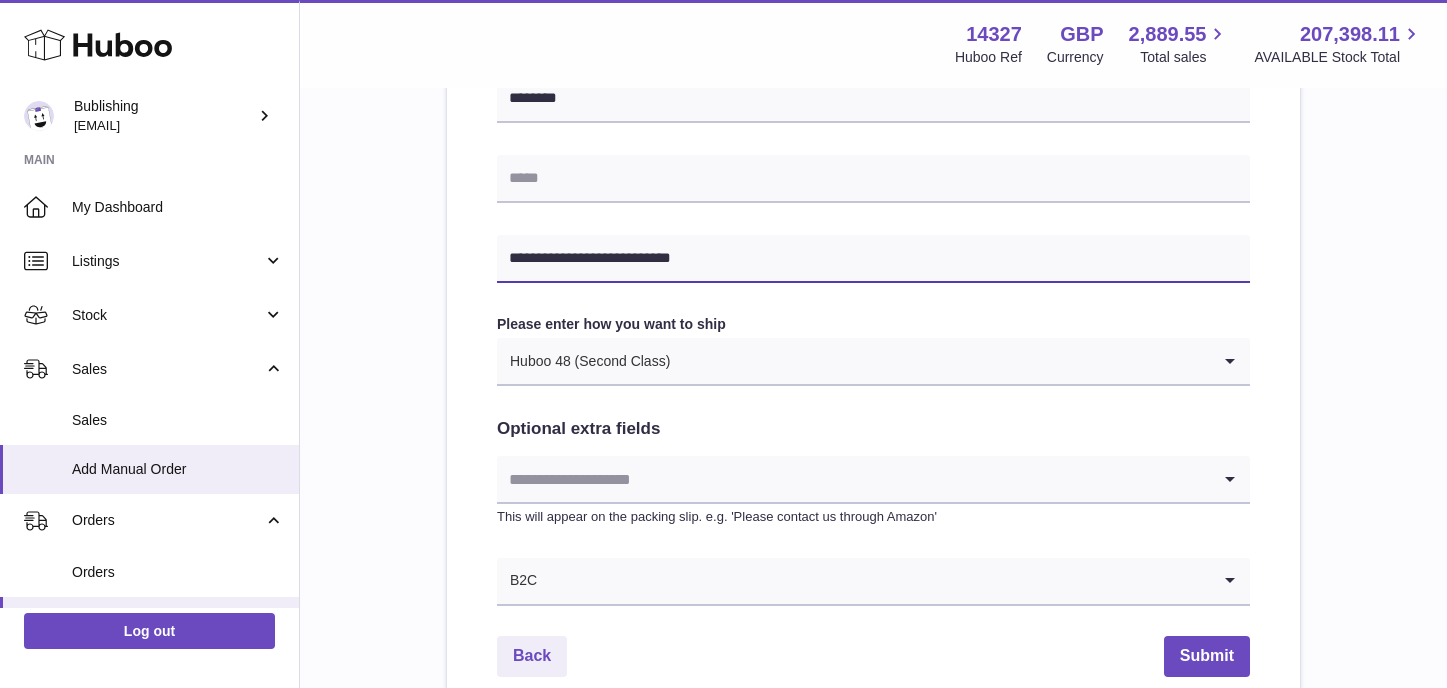 scroll, scrollTop: 1122, scrollLeft: 0, axis: vertical 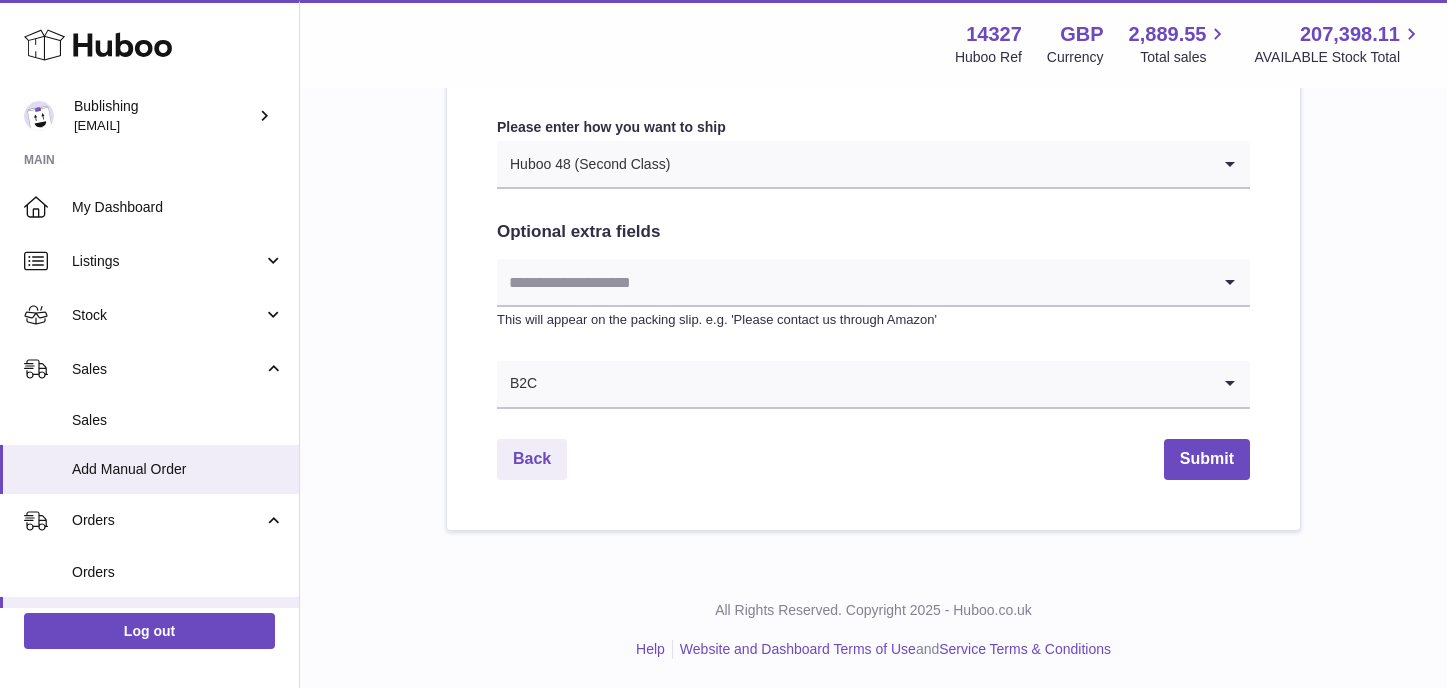 type on "**********" 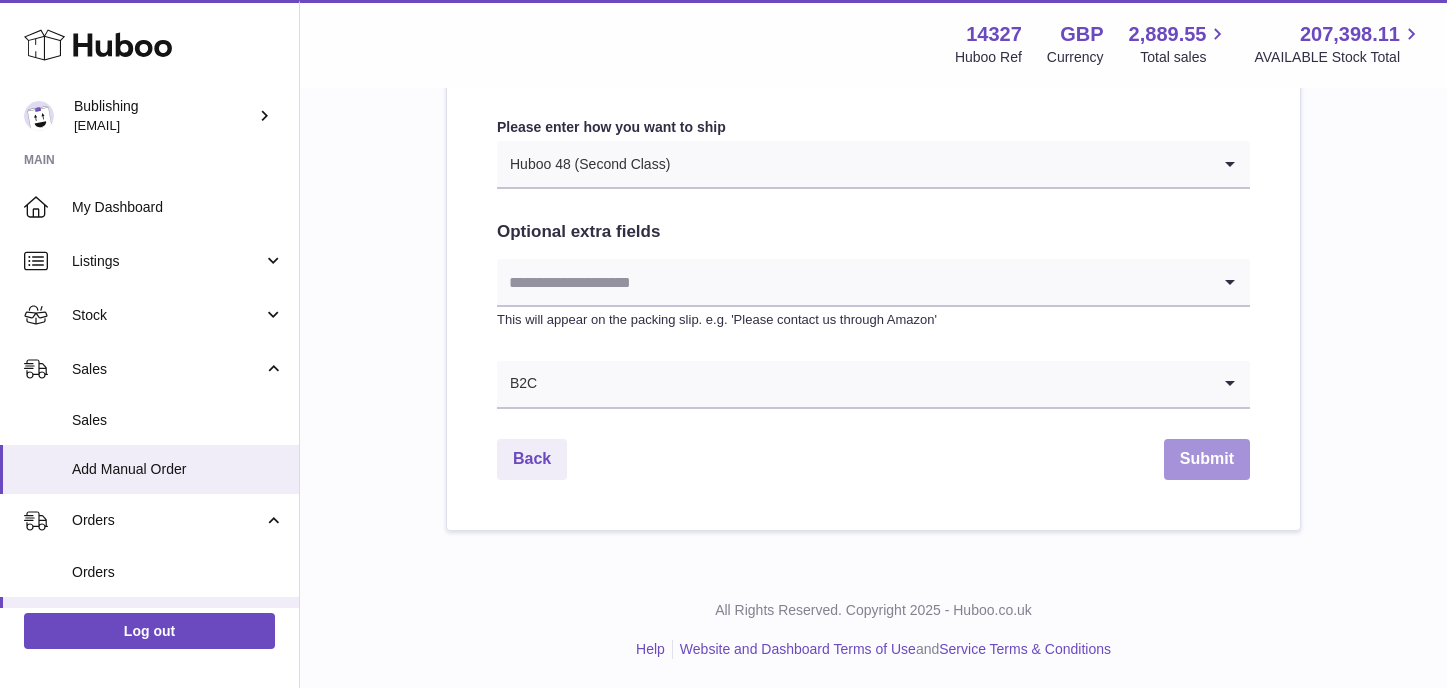click on "Submit" at bounding box center [1207, 459] 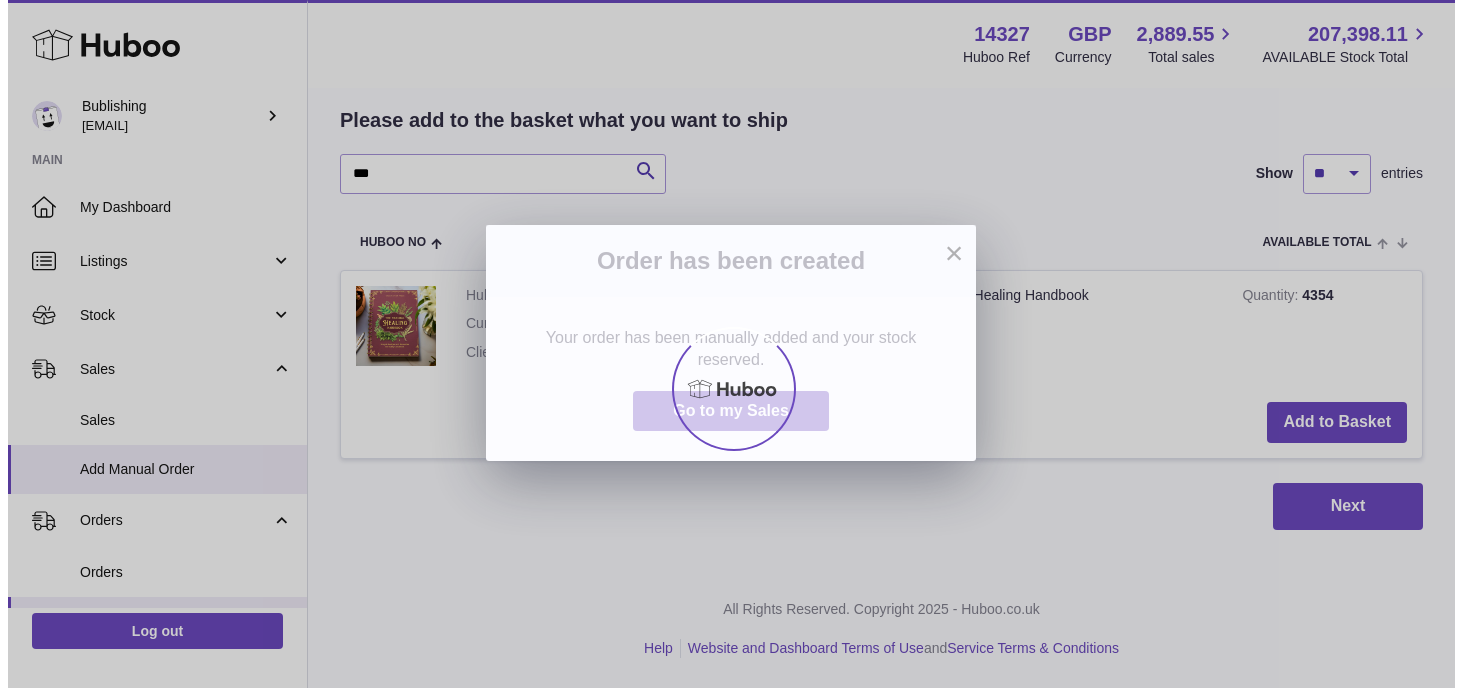scroll, scrollTop: 0, scrollLeft: 0, axis: both 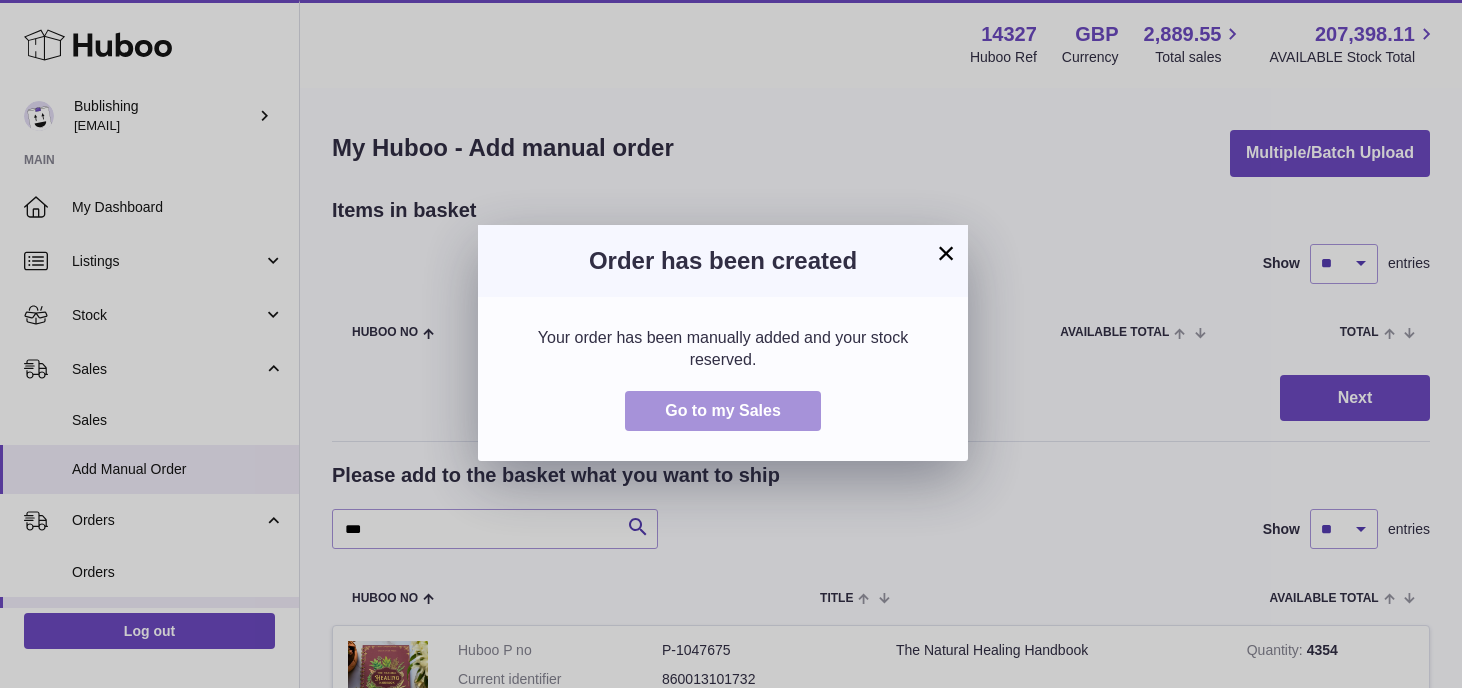 click on "Go to my Sales" at bounding box center (723, 410) 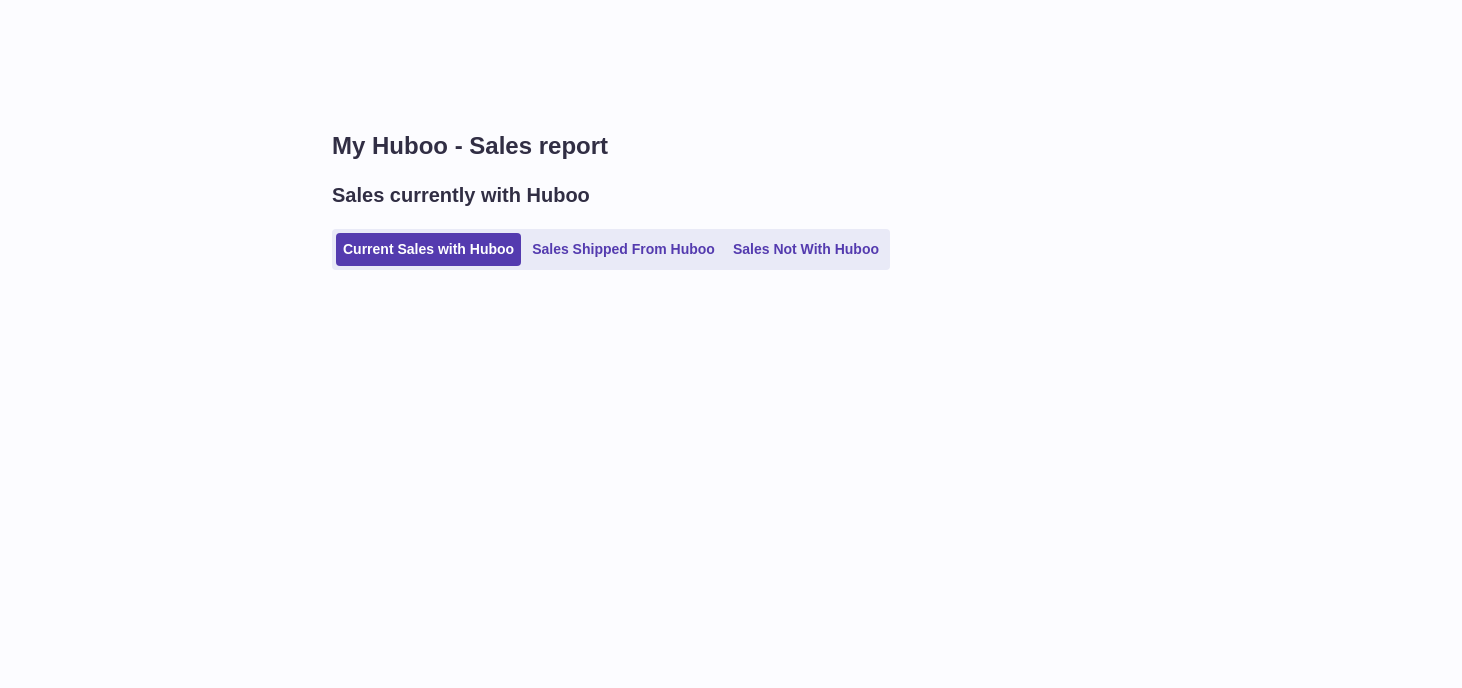 scroll, scrollTop: 0, scrollLeft: 0, axis: both 